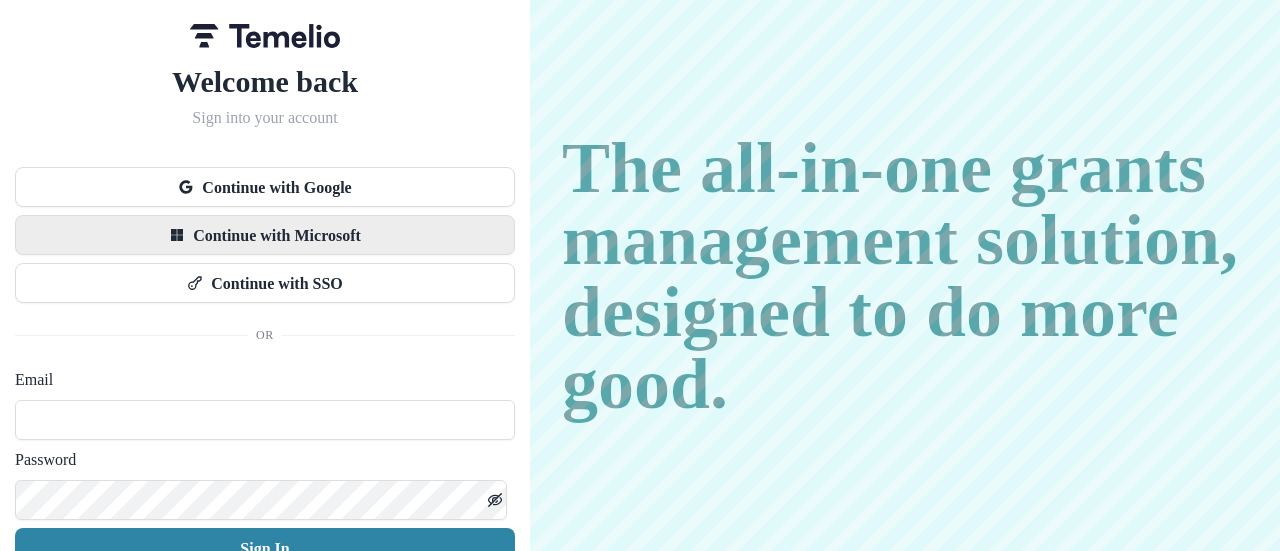 scroll, scrollTop: 0, scrollLeft: 0, axis: both 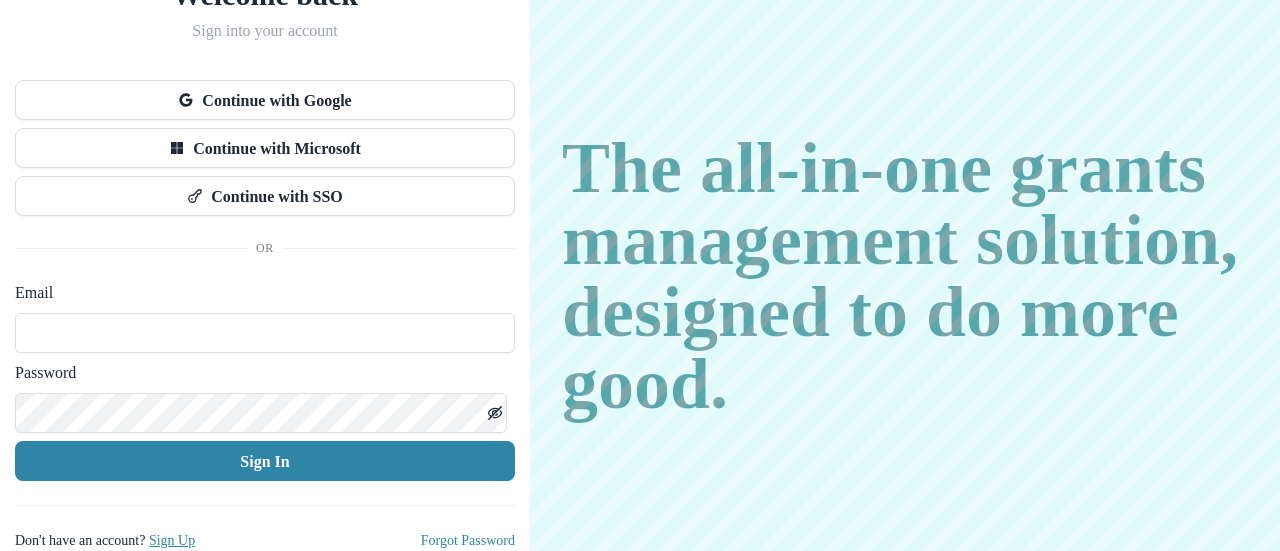 click on "Sign Up" at bounding box center [172, 540] 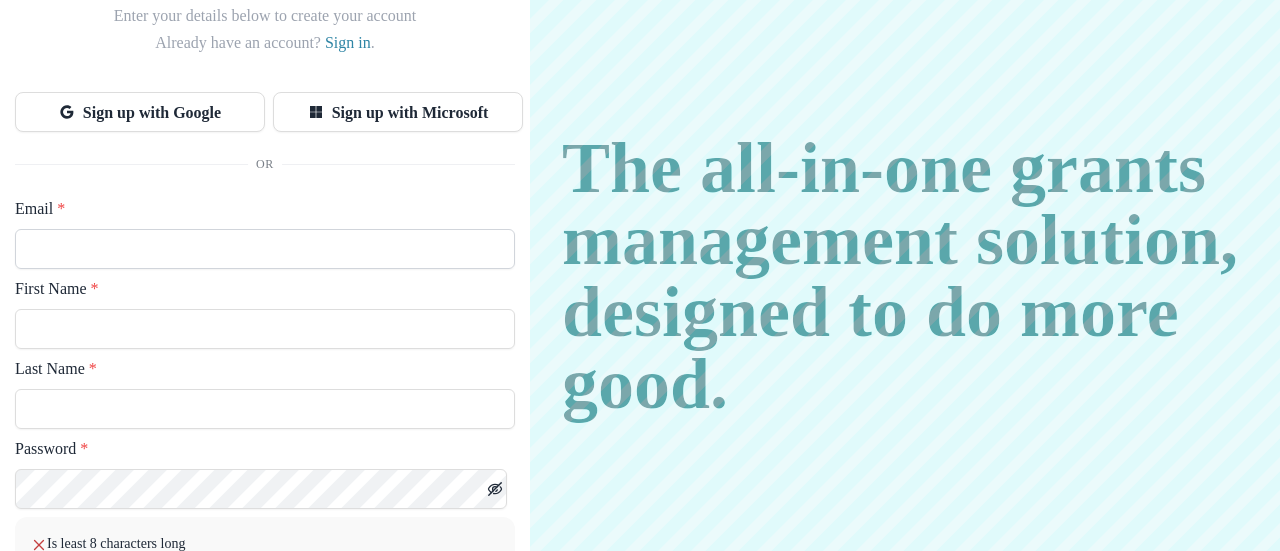 click on "Email *" at bounding box center [265, 249] 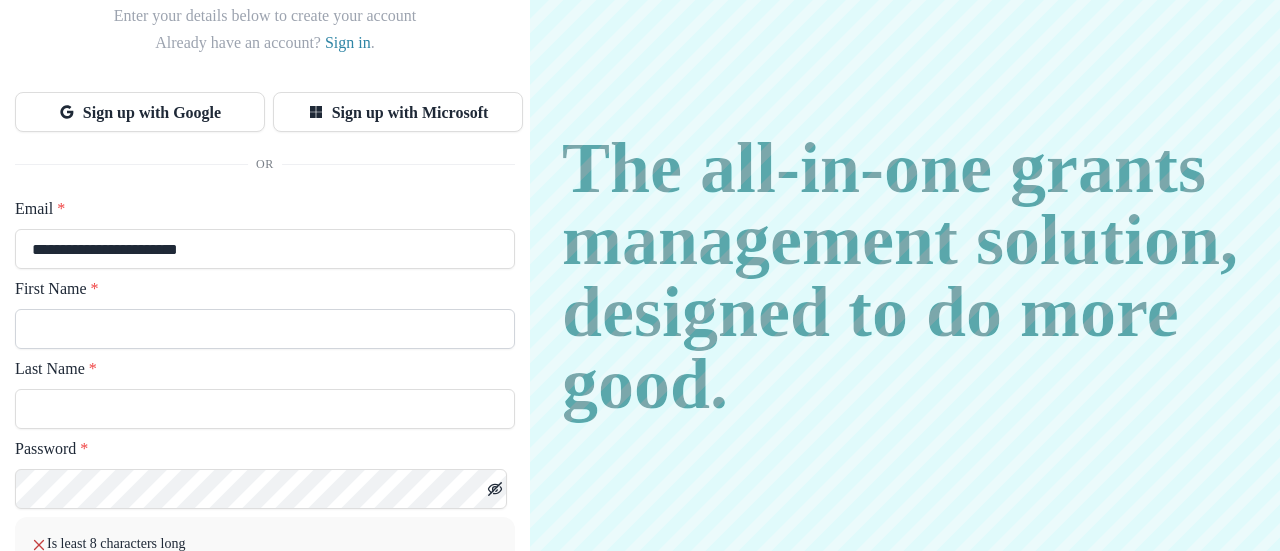 type on "**********" 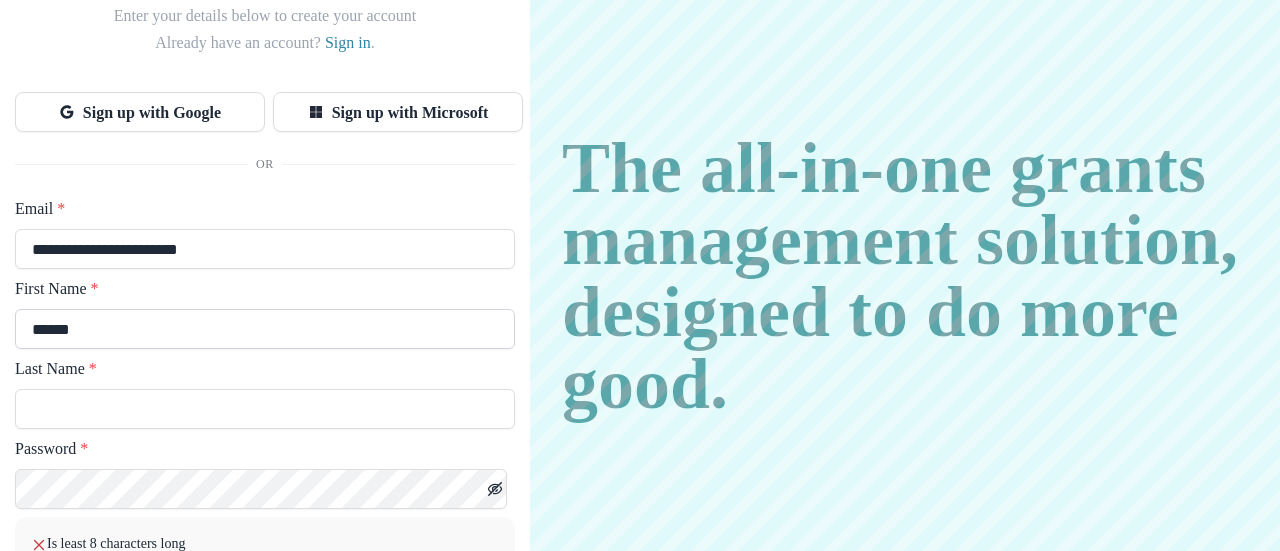 type on "******" 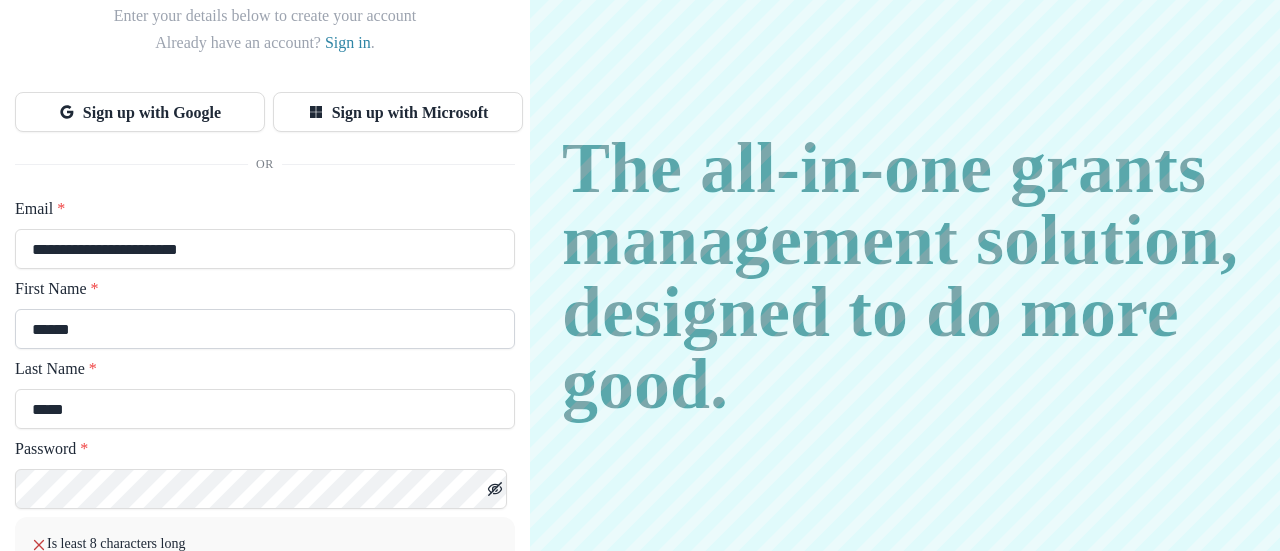 type on "*****" 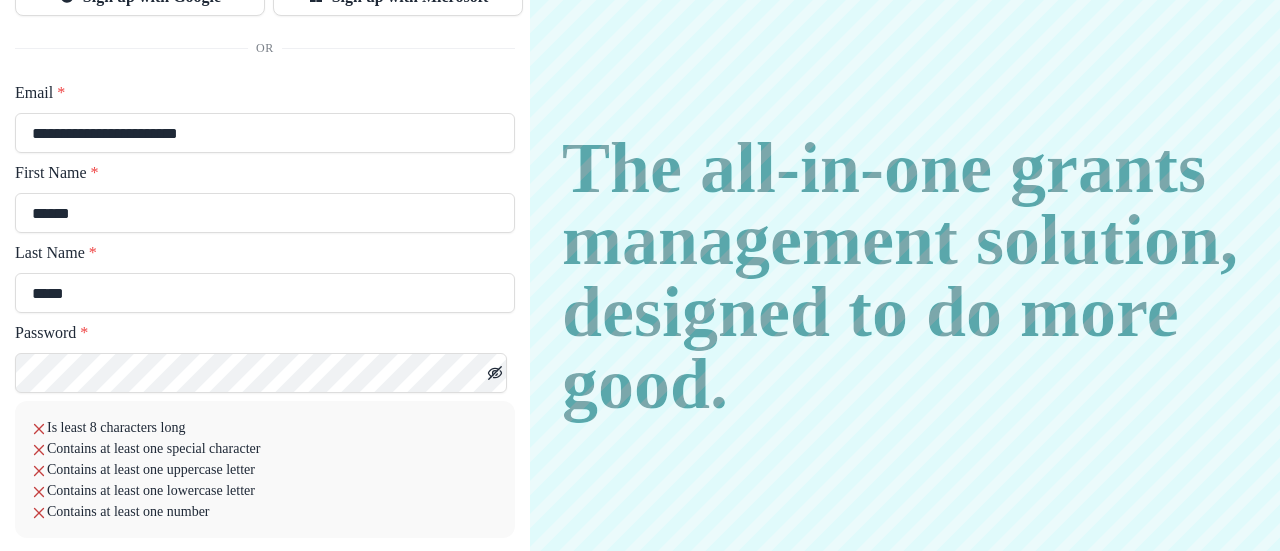 scroll, scrollTop: 229, scrollLeft: 0, axis: vertical 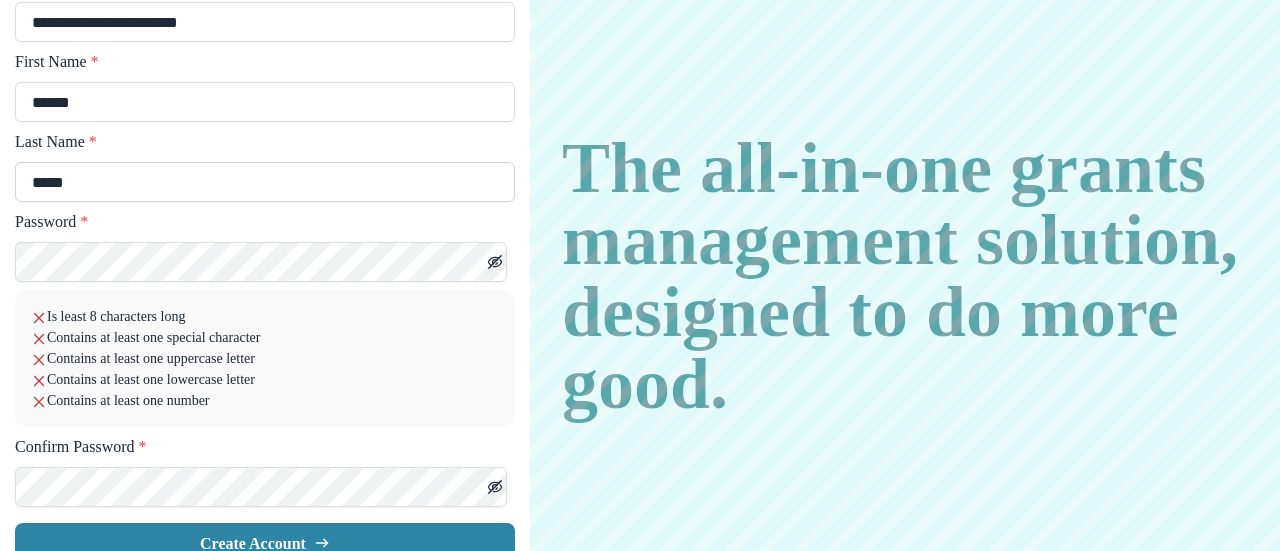 click on "*****" at bounding box center (265, 182) 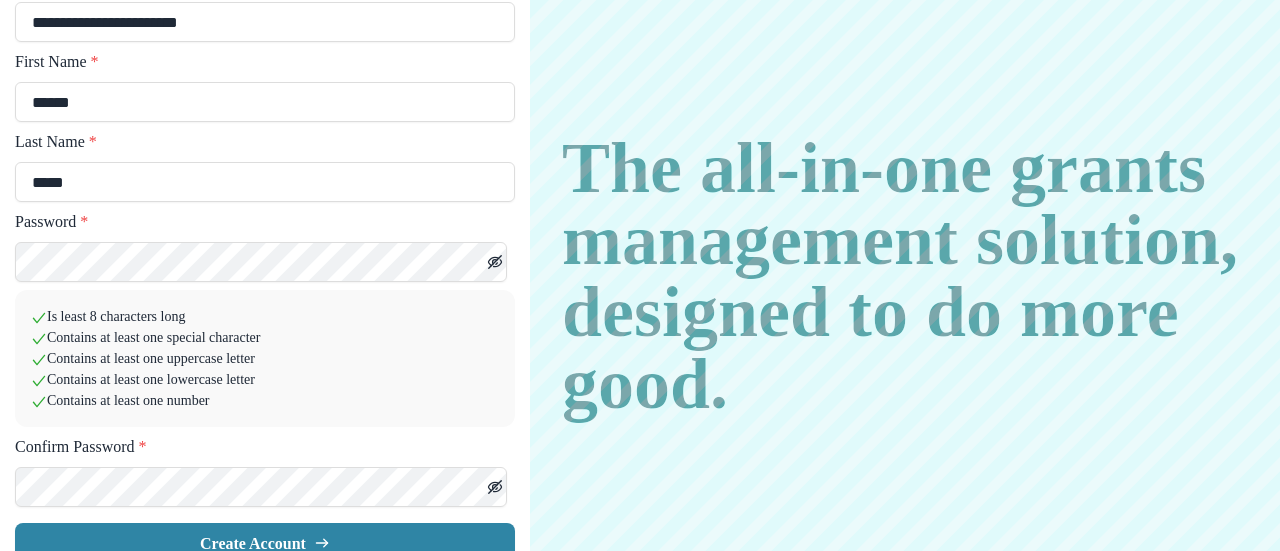 scroll, scrollTop: 356, scrollLeft: 0, axis: vertical 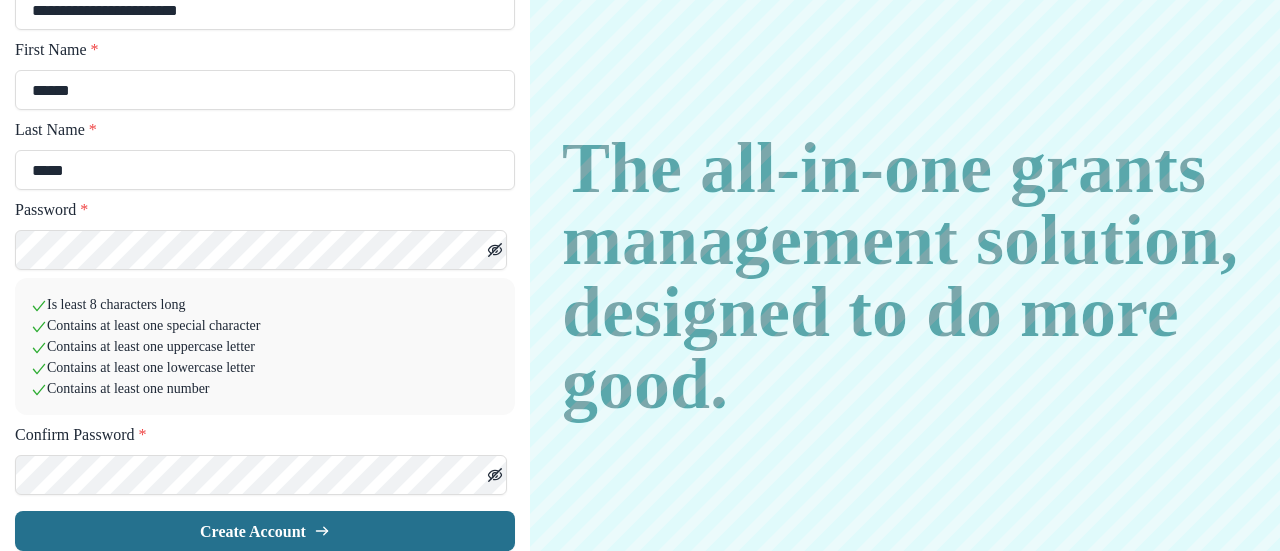 click on "Create Account" at bounding box center [265, 531] 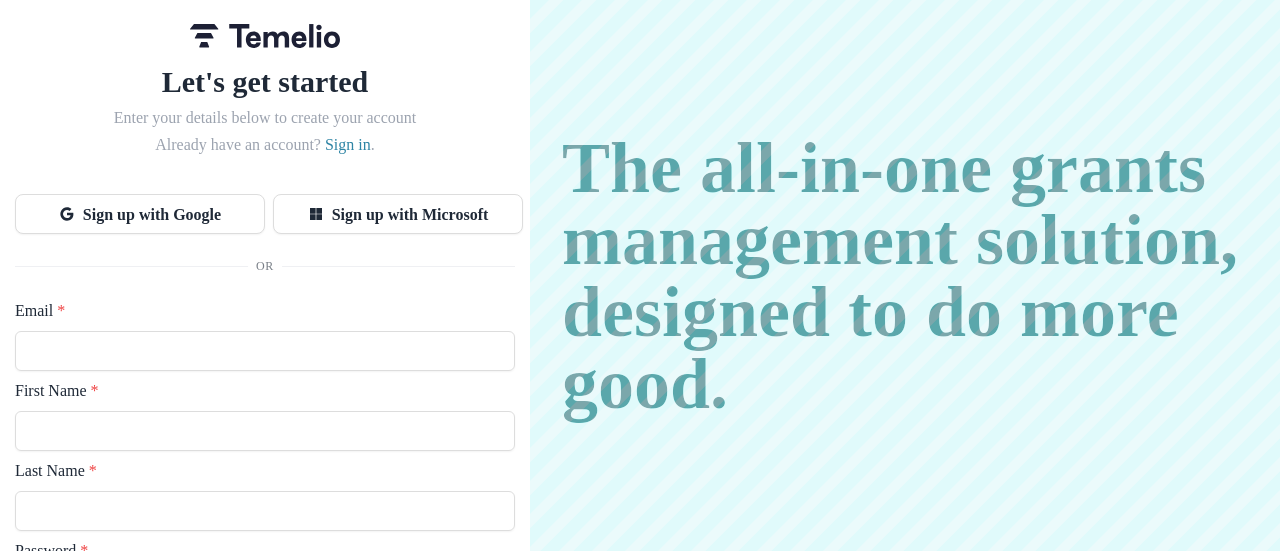 scroll, scrollTop: 0, scrollLeft: 0, axis: both 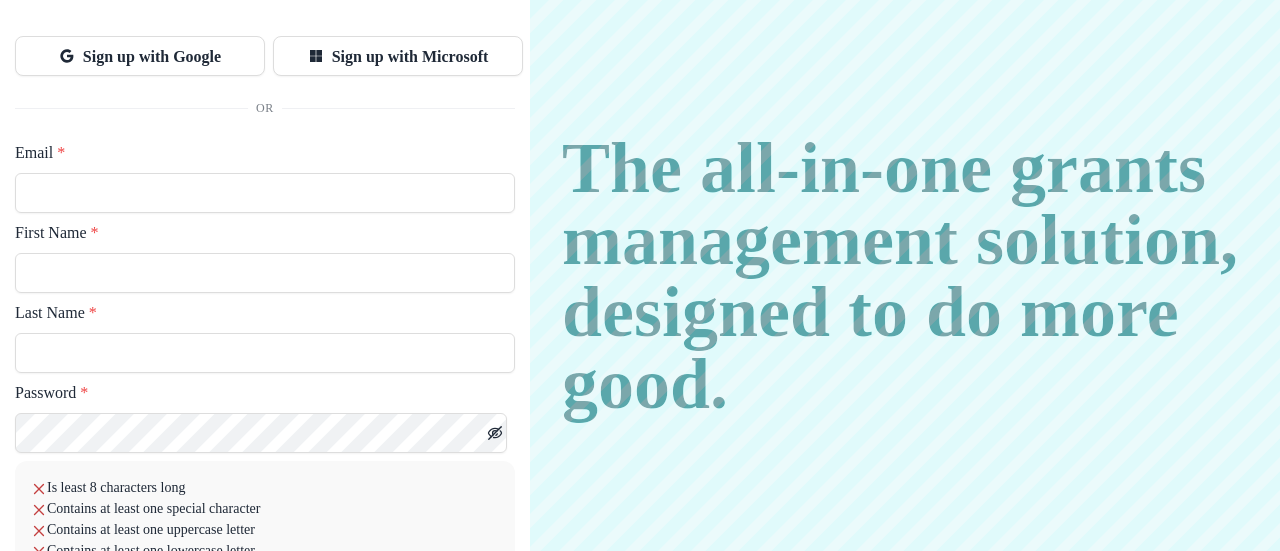 click on "The all-in-one grants management solution, designed to do more good." at bounding box center [905, 276] 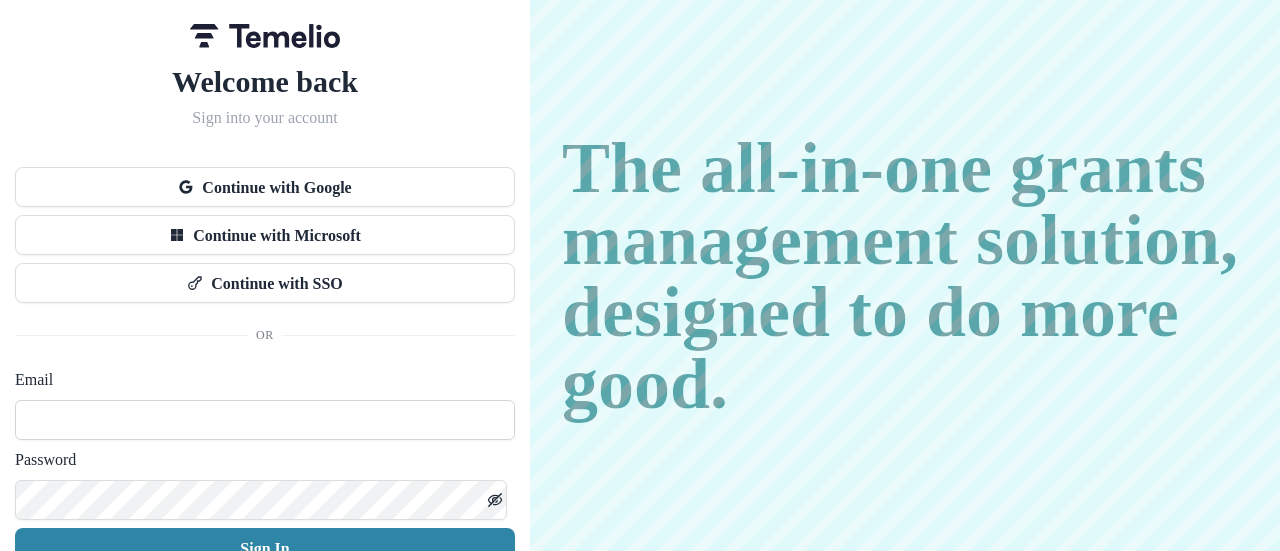 click at bounding box center [265, 420] 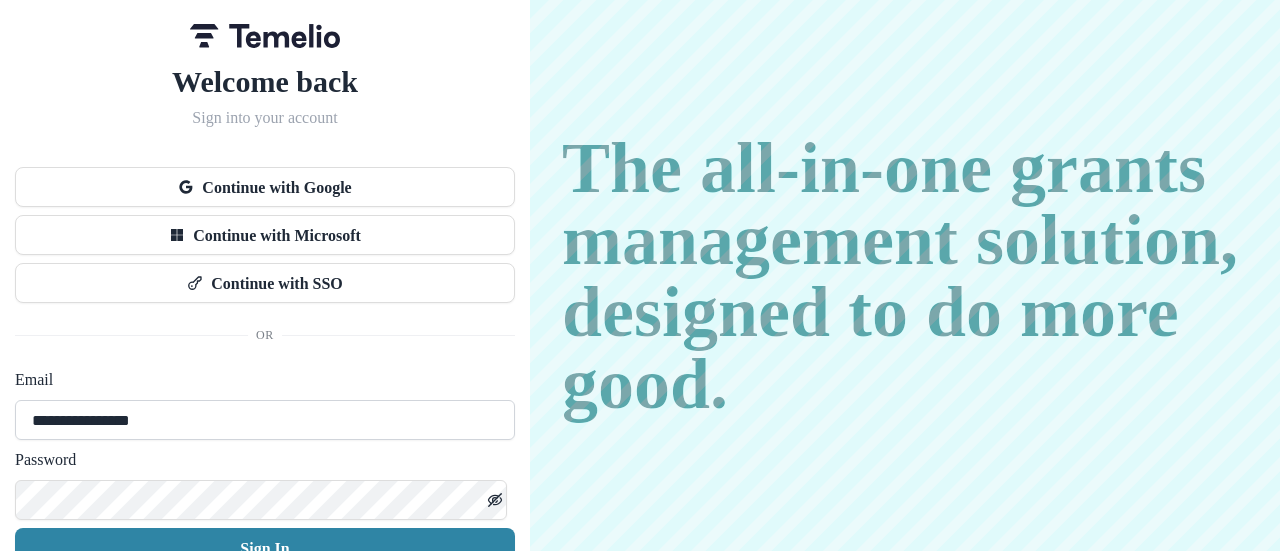 type on "**********" 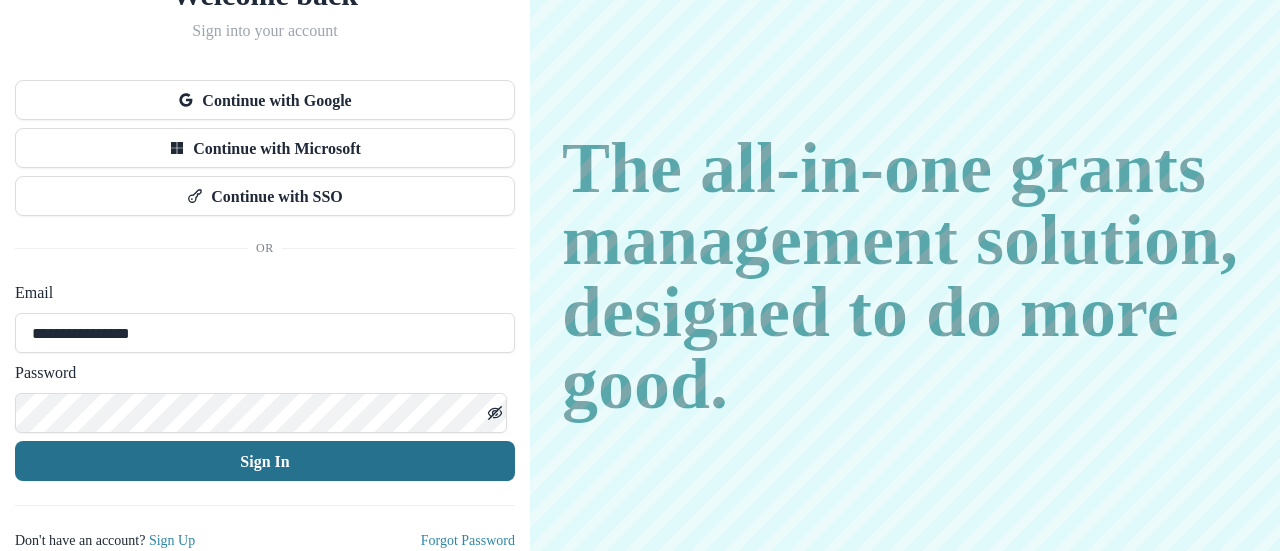 click on "Sign In" at bounding box center [265, 461] 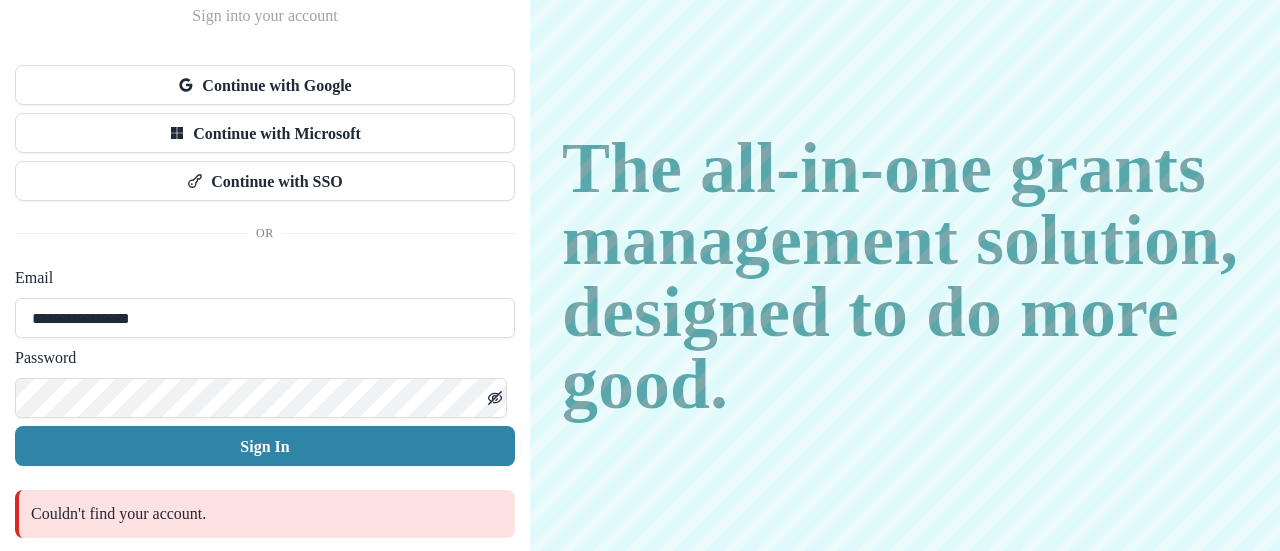 scroll, scrollTop: 174, scrollLeft: 0, axis: vertical 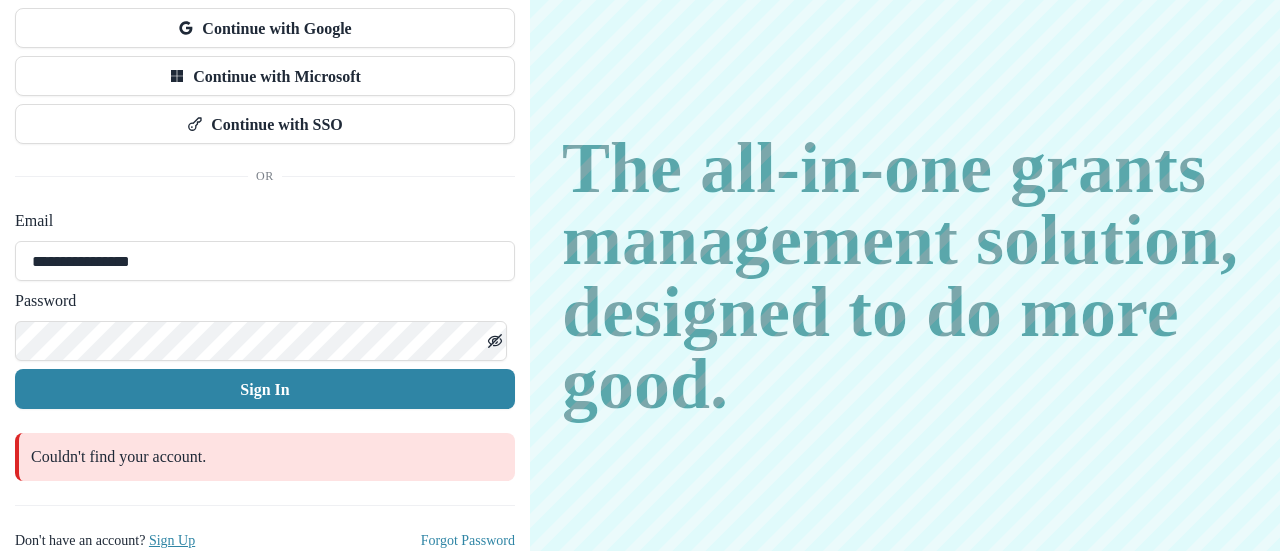 click on "Sign Up" at bounding box center (172, 540) 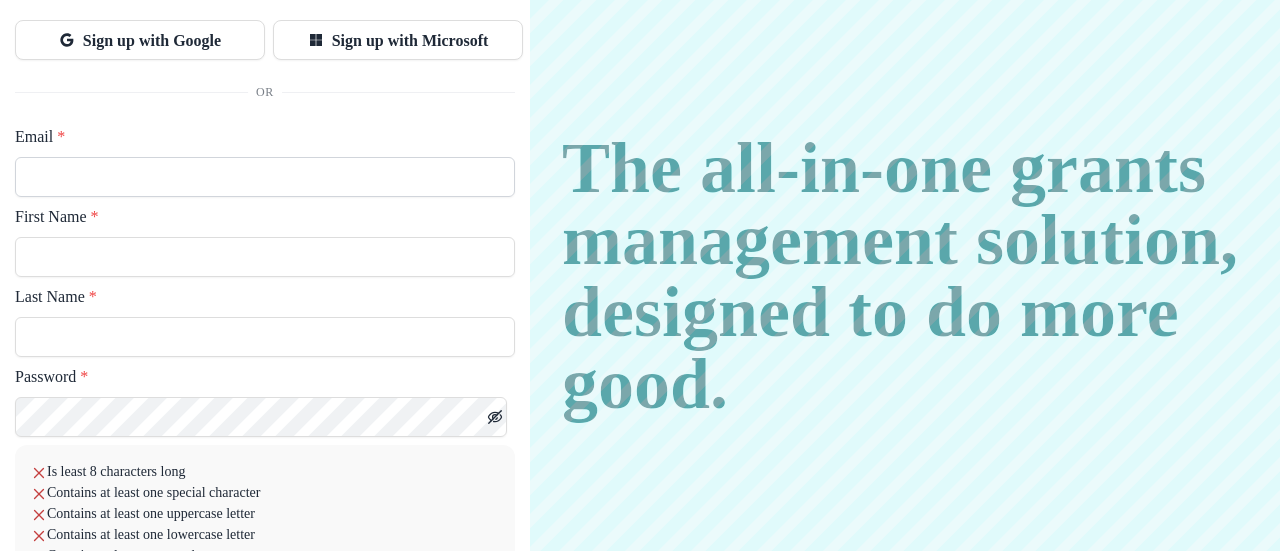 click on "Email *" at bounding box center (265, 177) 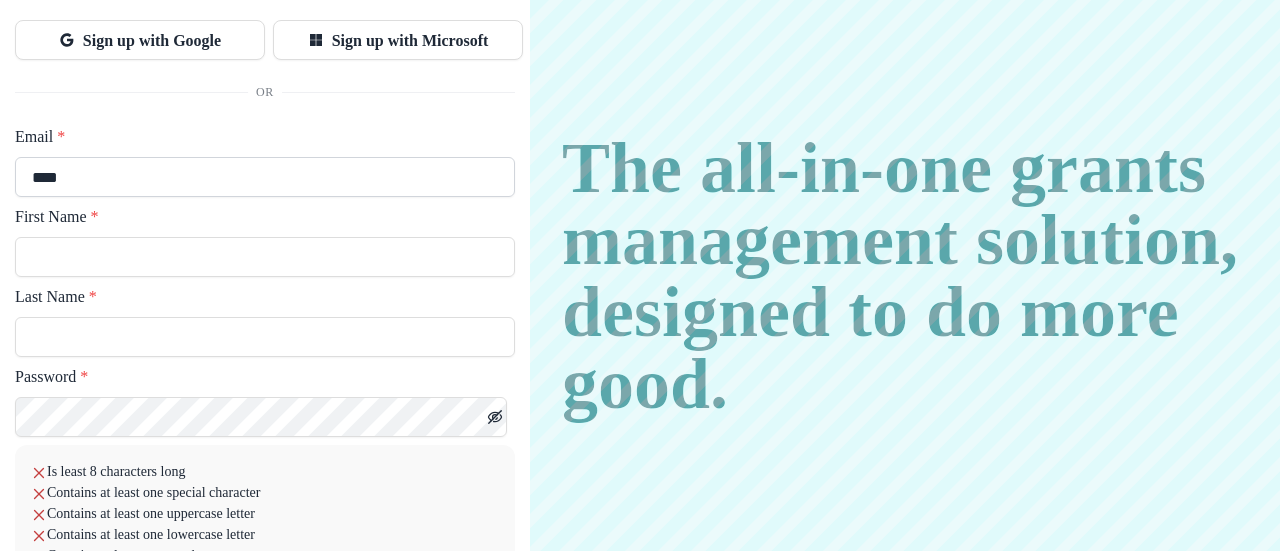 type on "*****" 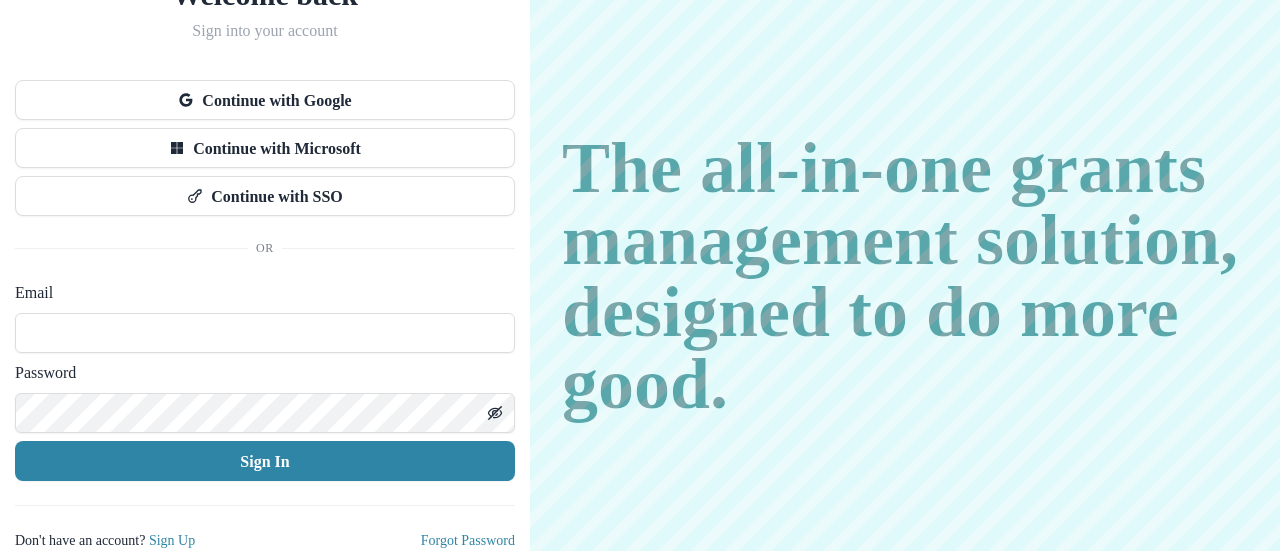 scroll, scrollTop: 102, scrollLeft: 0, axis: vertical 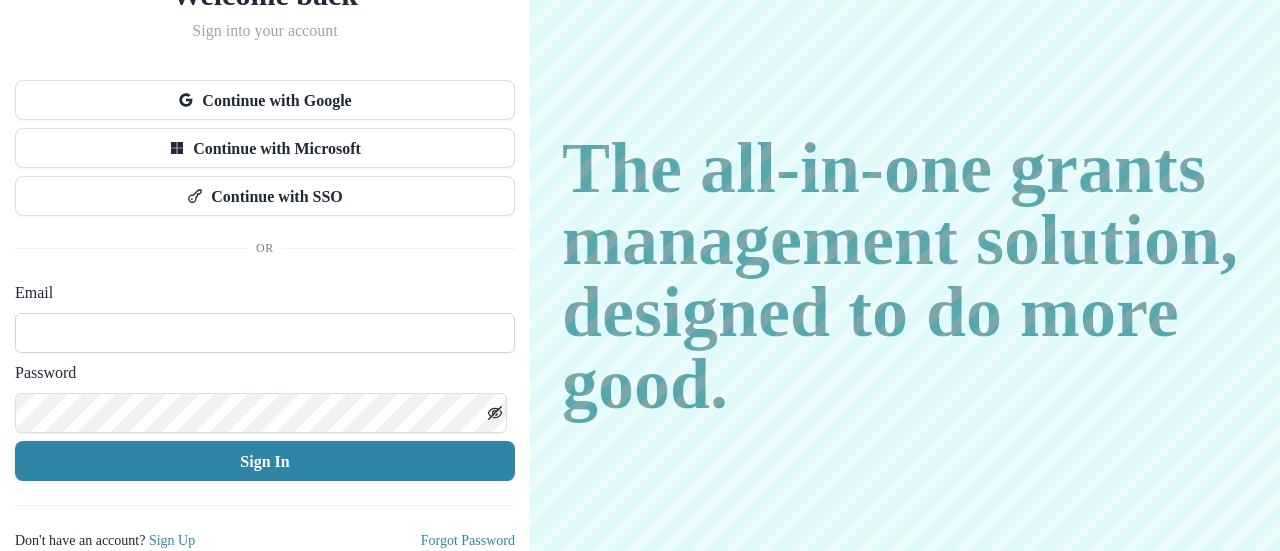 click at bounding box center [265, 333] 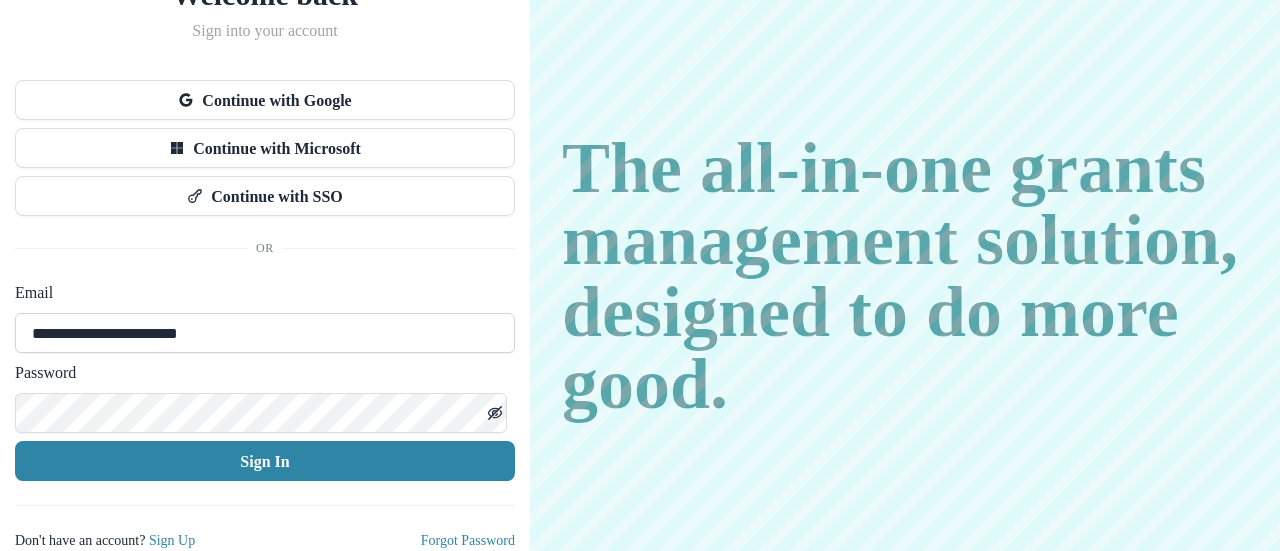type on "**********" 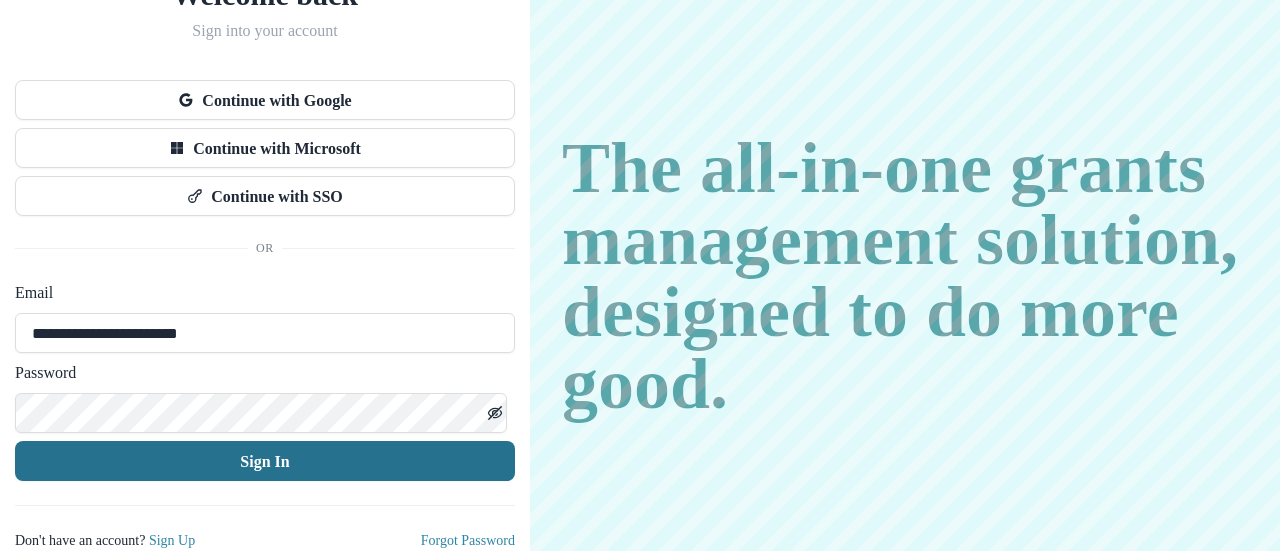 click on "Sign In" at bounding box center (265, 461) 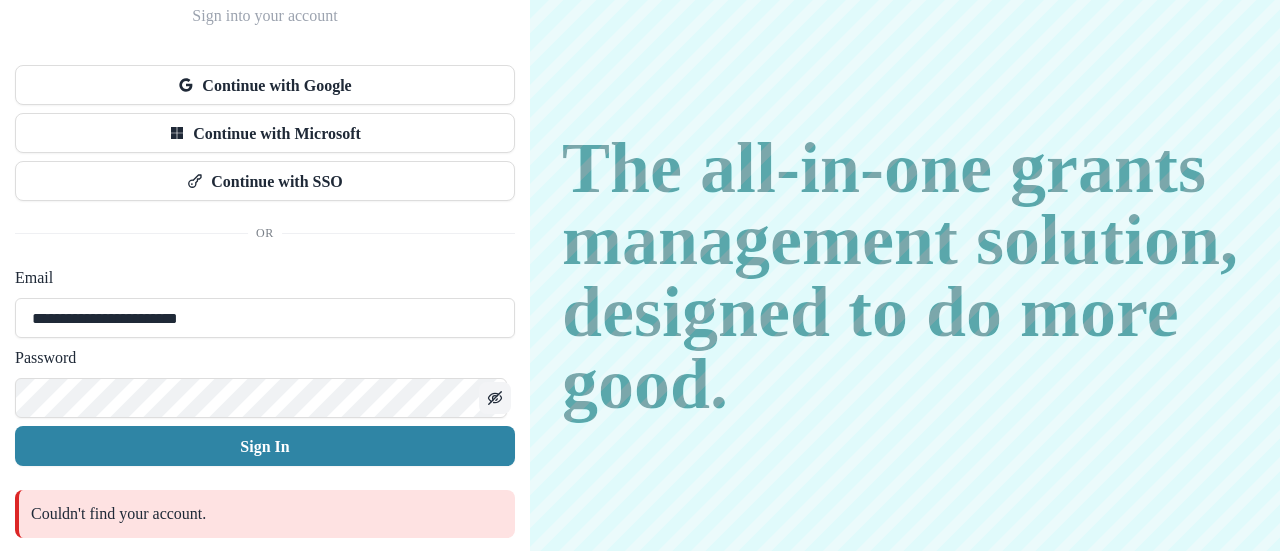 click at bounding box center (495, 398) 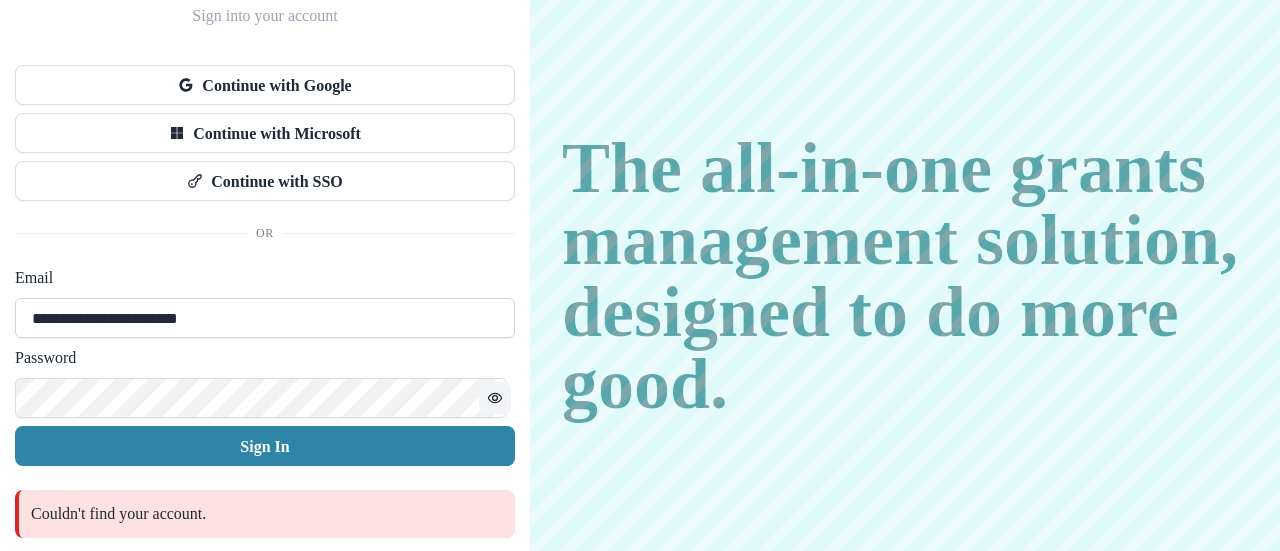 scroll, scrollTop: 174, scrollLeft: 0, axis: vertical 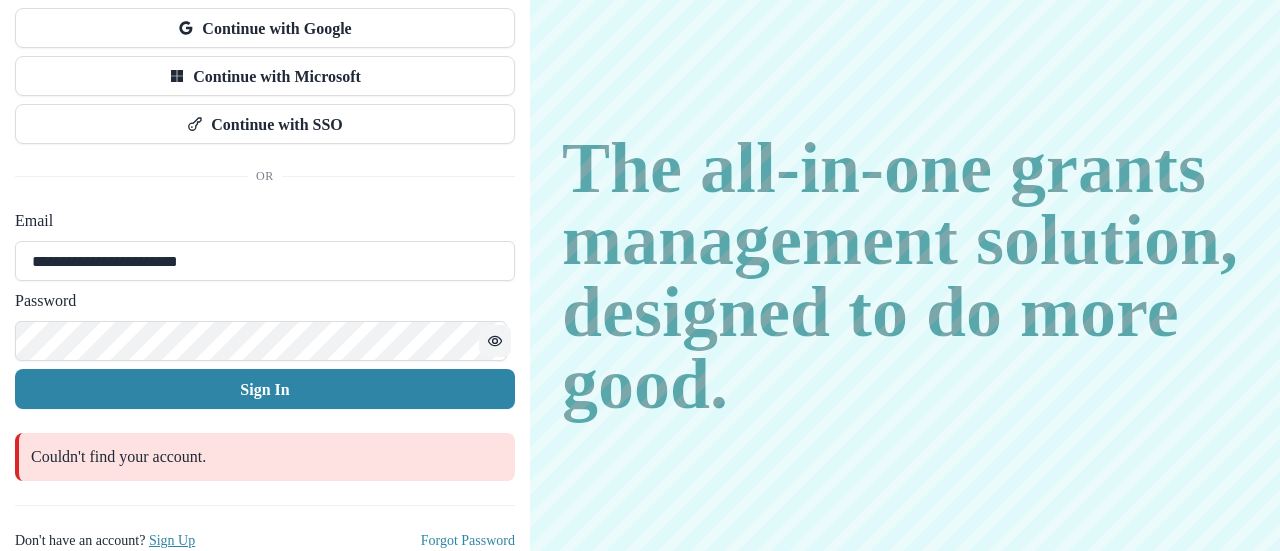 click on "Sign Up" at bounding box center [172, 540] 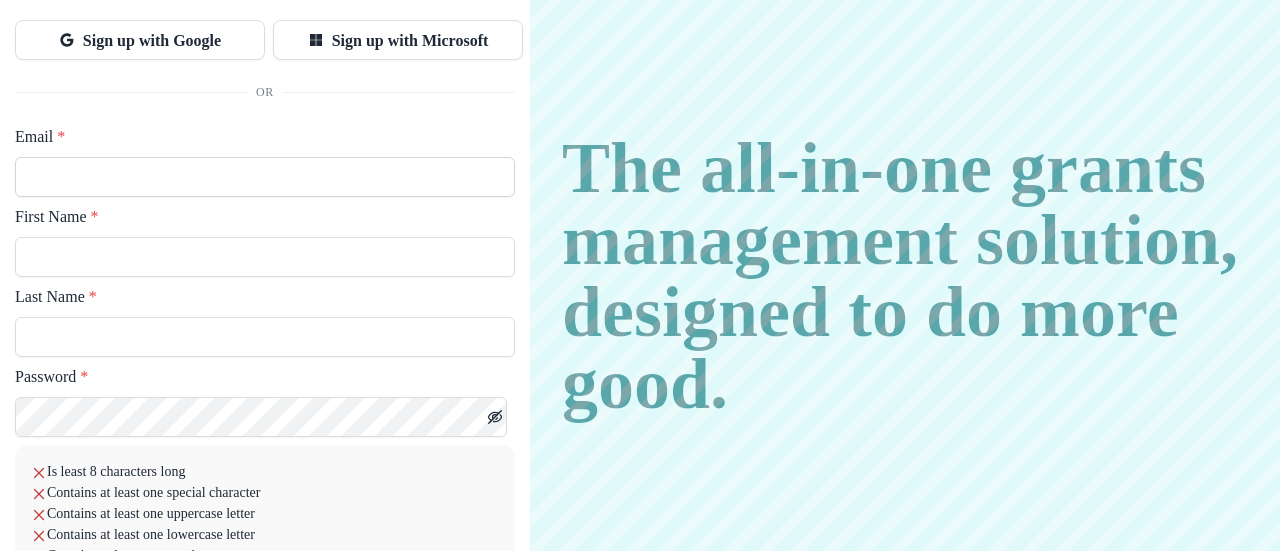 click on "Email *" at bounding box center [265, 177] 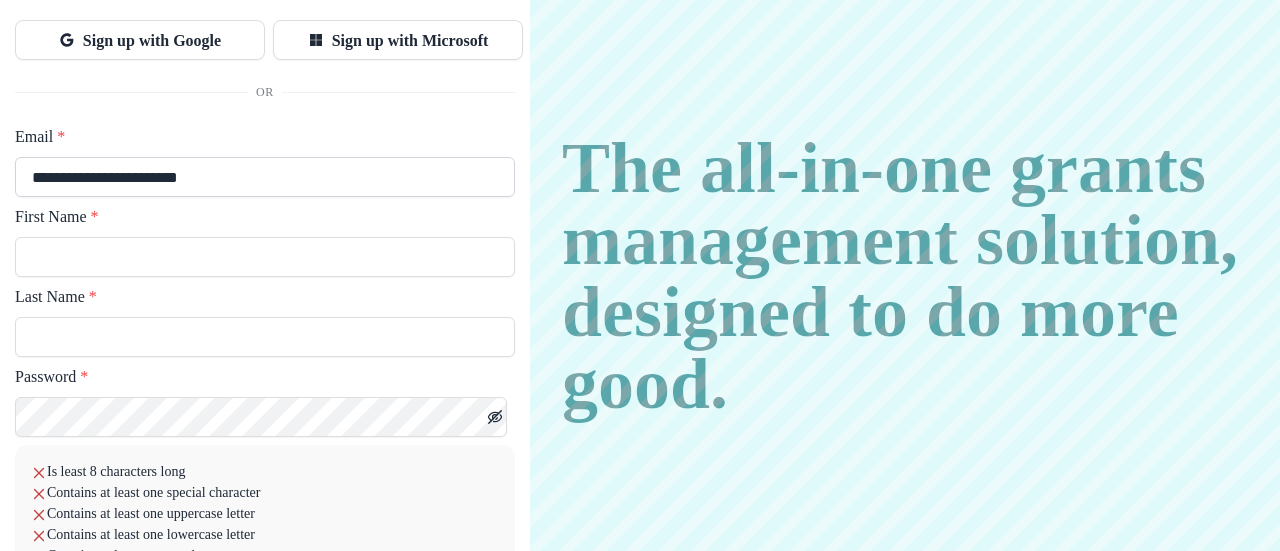 type on "**********" 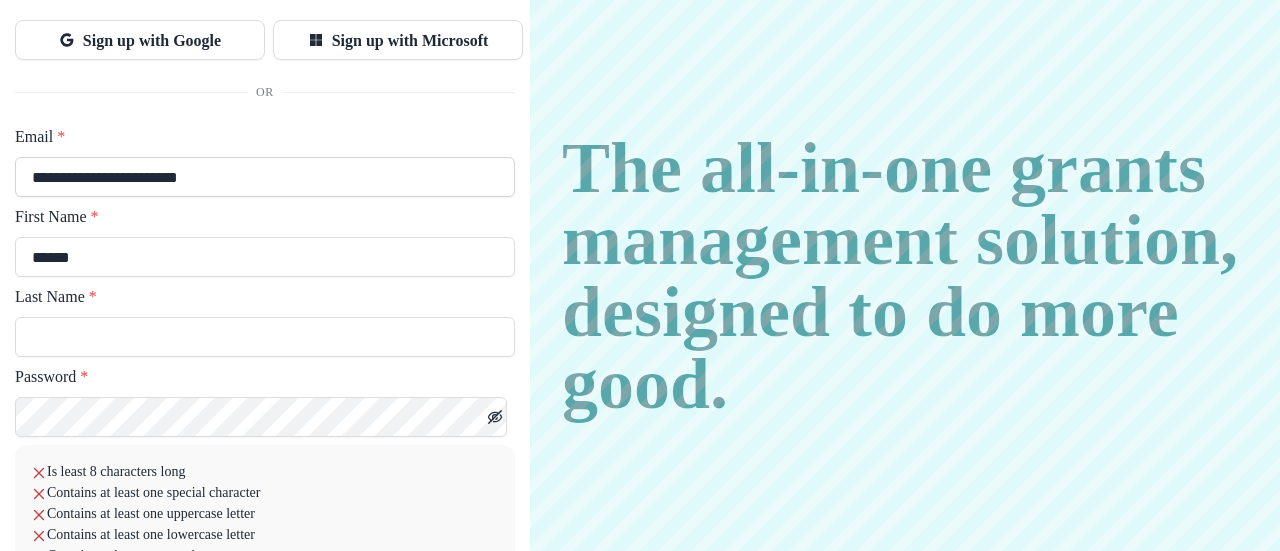 type on "******" 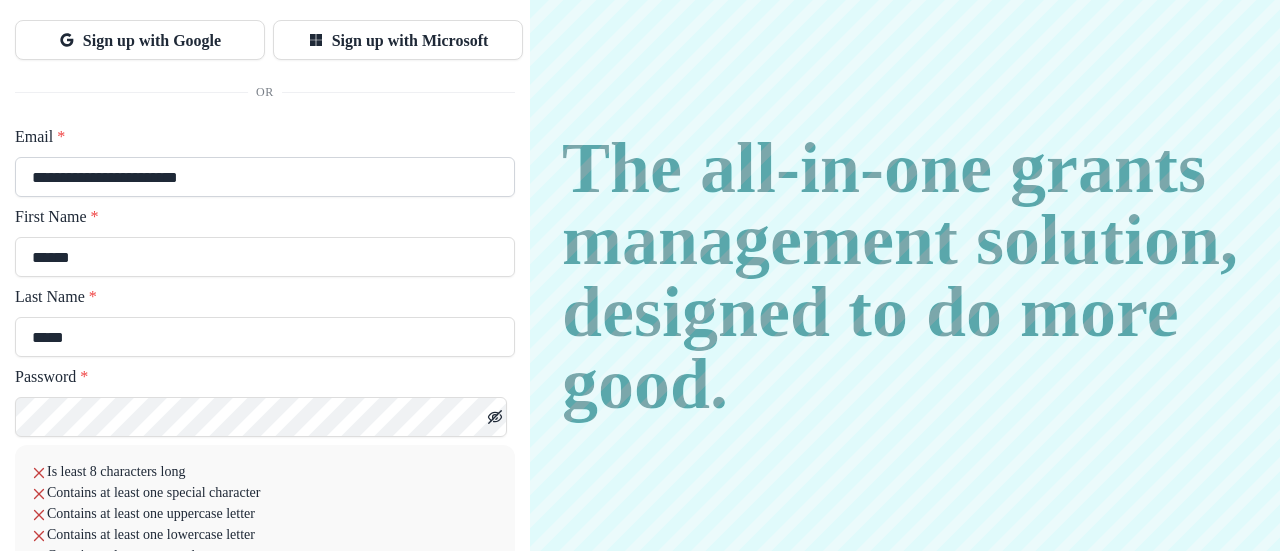 type on "*****" 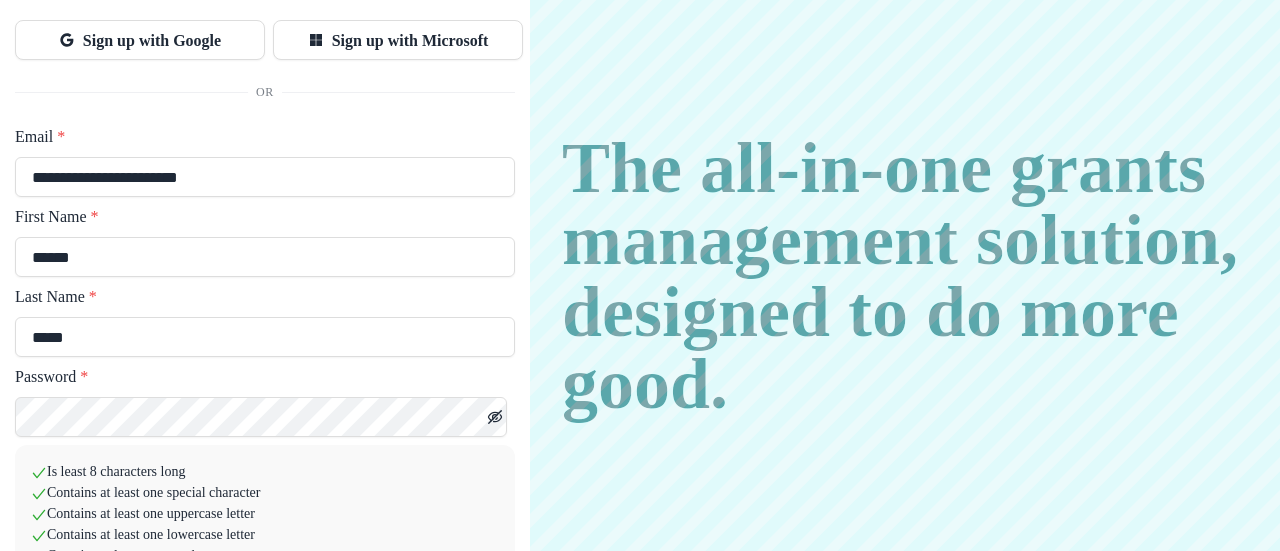 scroll, scrollTop: 356, scrollLeft: 0, axis: vertical 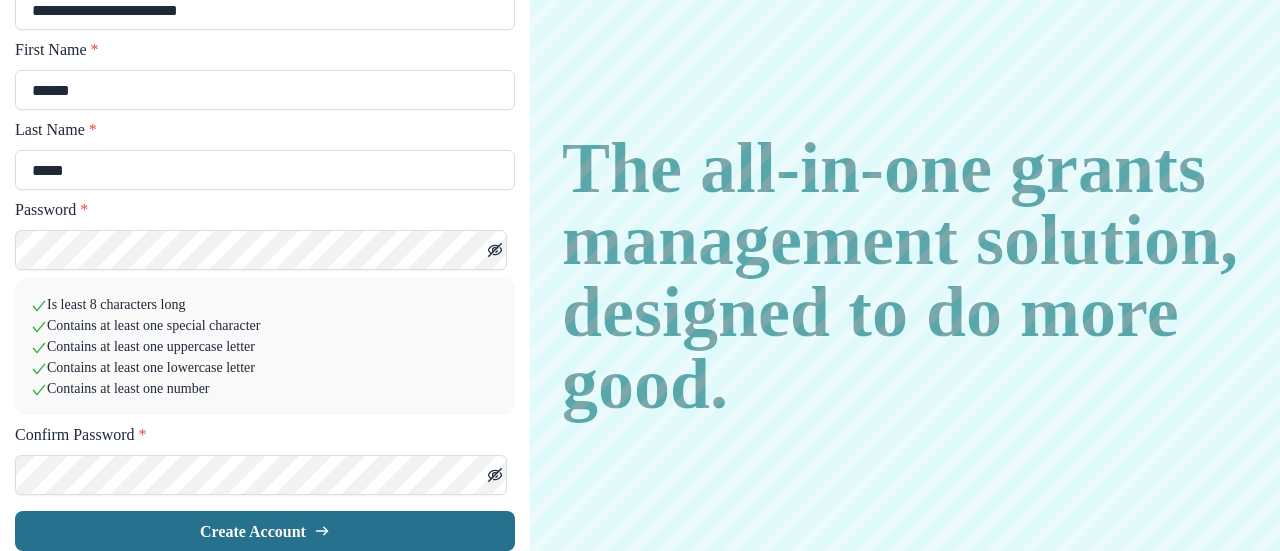 click on "Create Account" at bounding box center (265, 531) 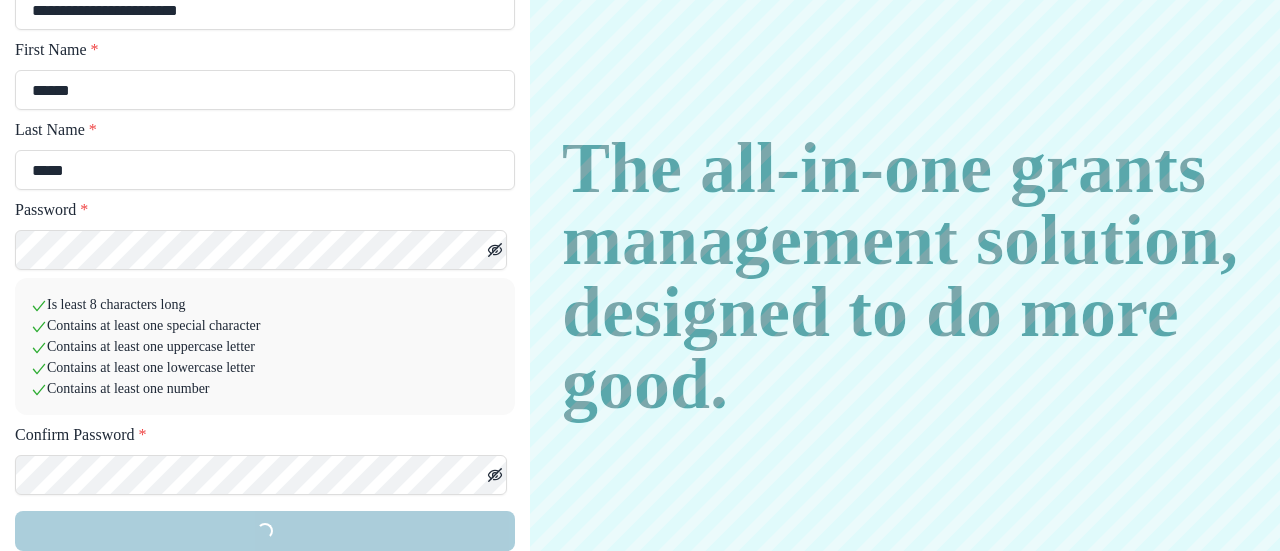 click on "The all-in-one grants management solution, designed to do more good." at bounding box center [905, 276] 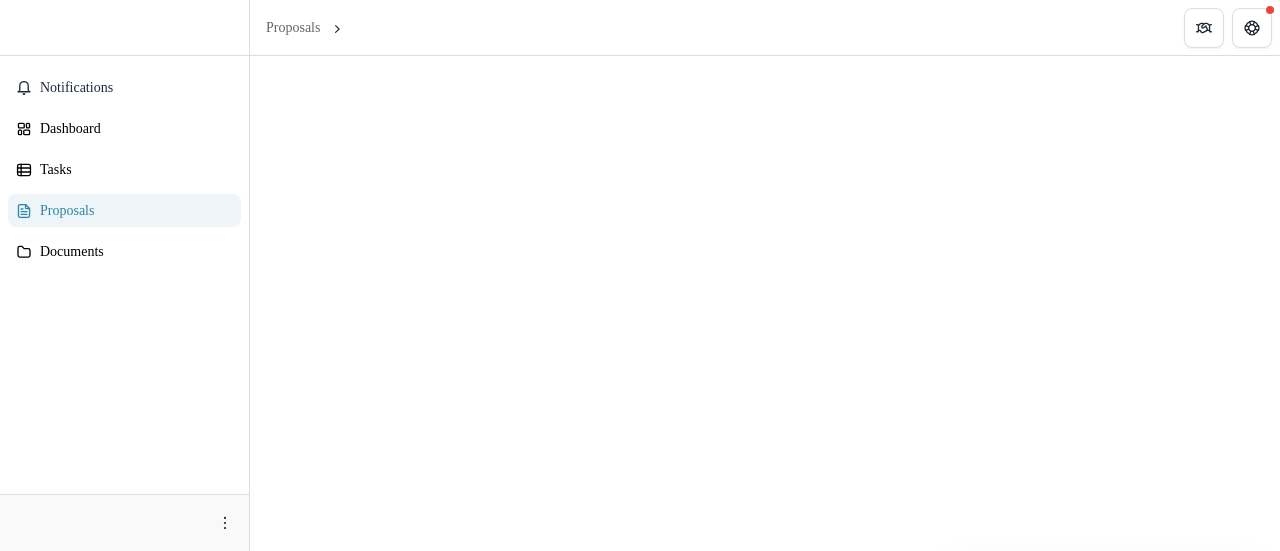 scroll, scrollTop: 0, scrollLeft: 0, axis: both 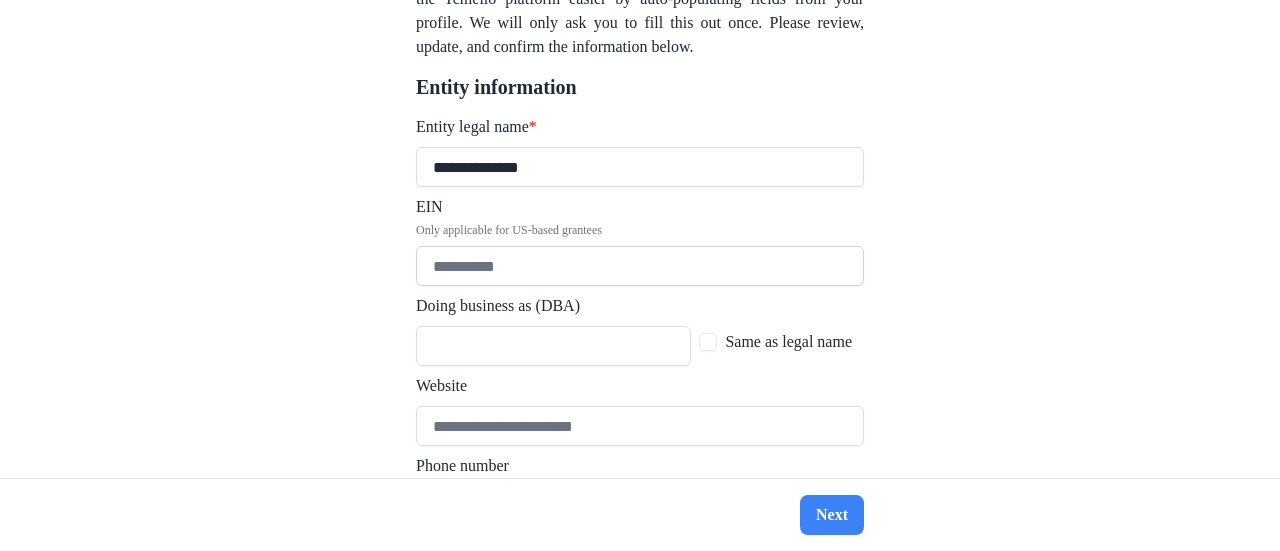 click on "EIN Only applicable for US-based grantees" at bounding box center (640, 266) 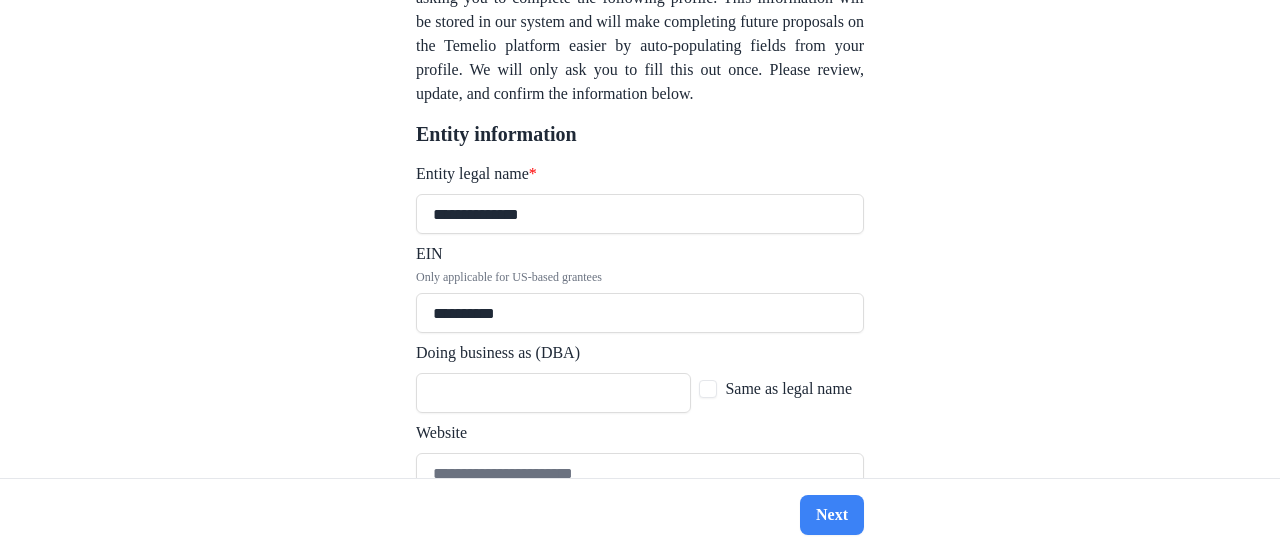 scroll, scrollTop: 328, scrollLeft: 0, axis: vertical 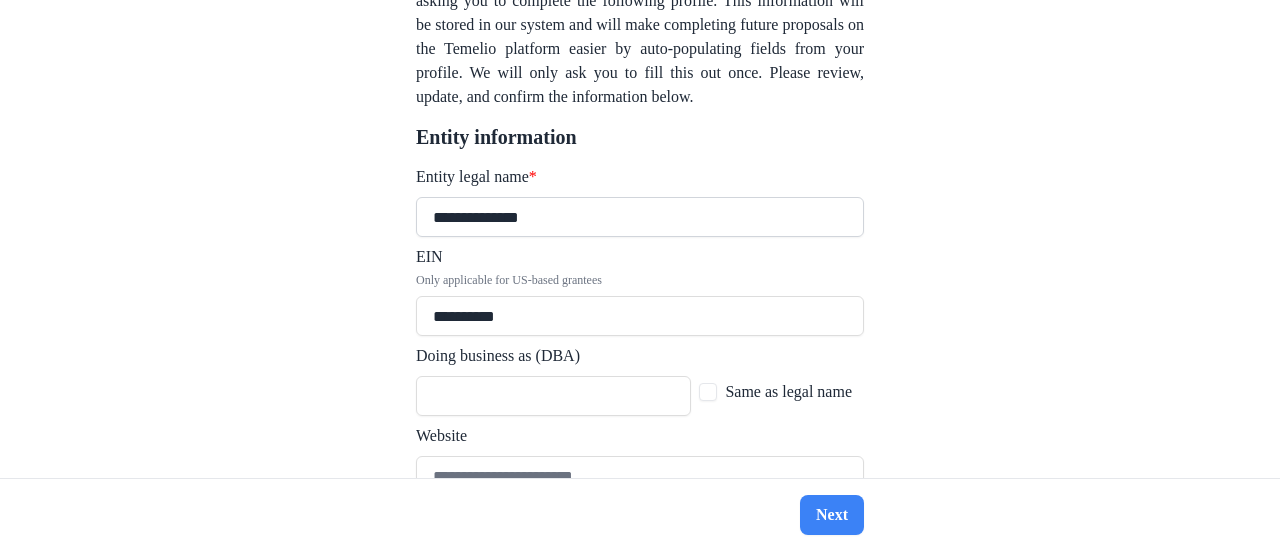 type on "**********" 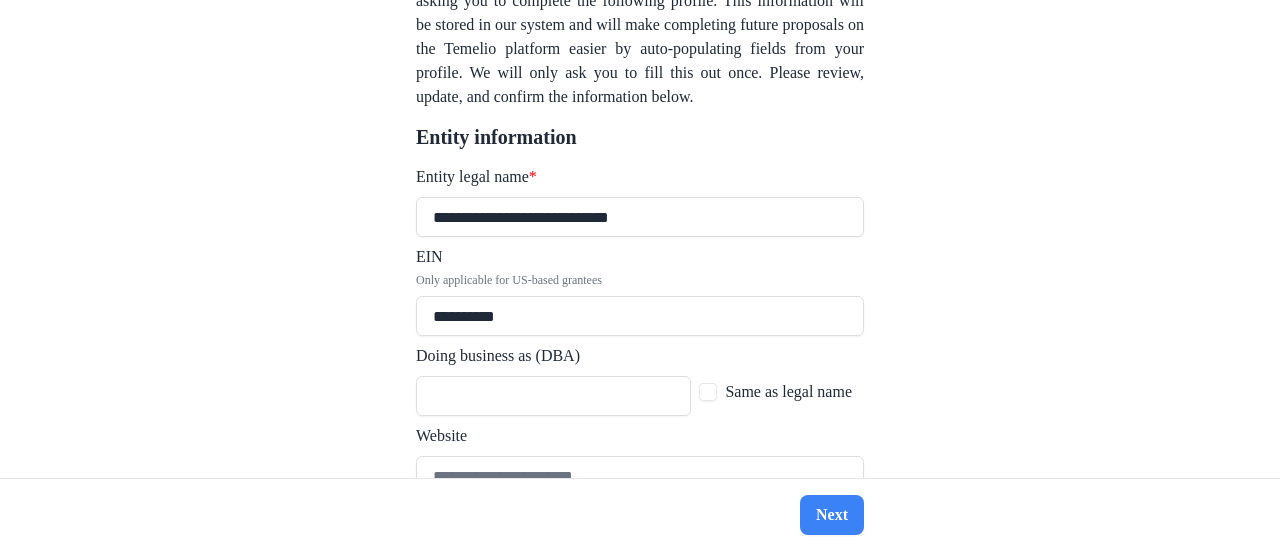 click on "Same as legal name" at bounding box center (788, 392) 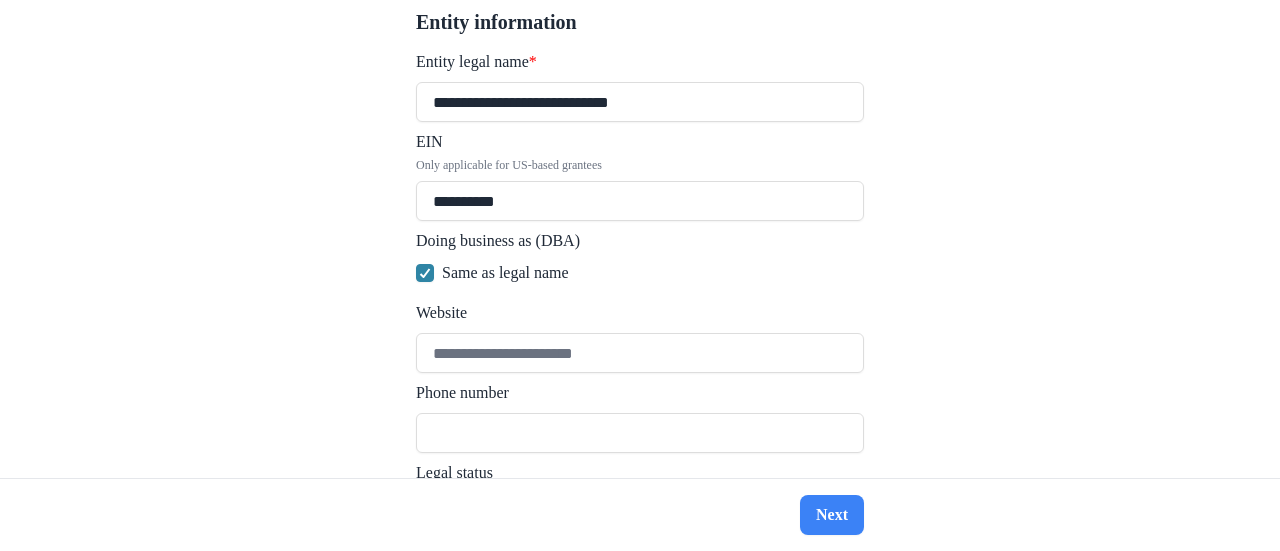 scroll, scrollTop: 570, scrollLeft: 0, axis: vertical 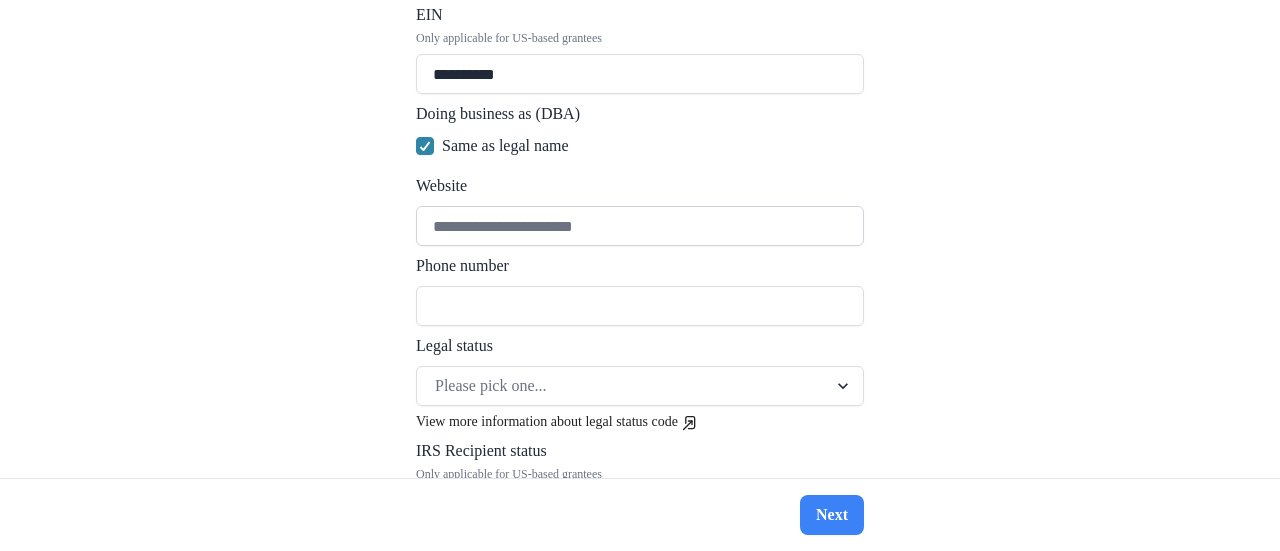 click on "Website" at bounding box center [640, 226] 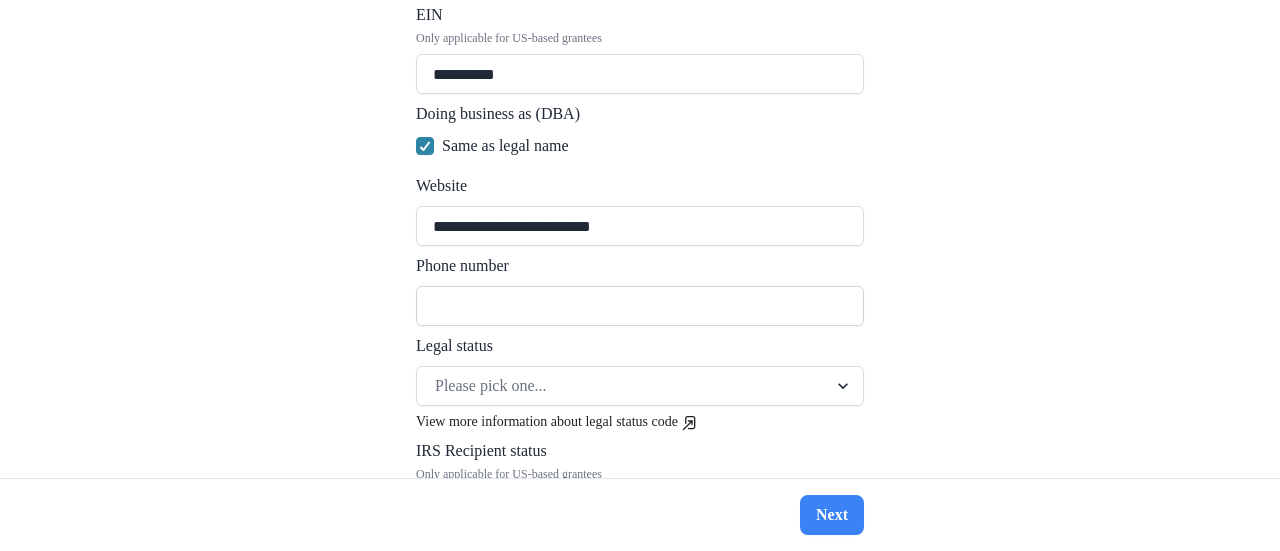 type on "**********" 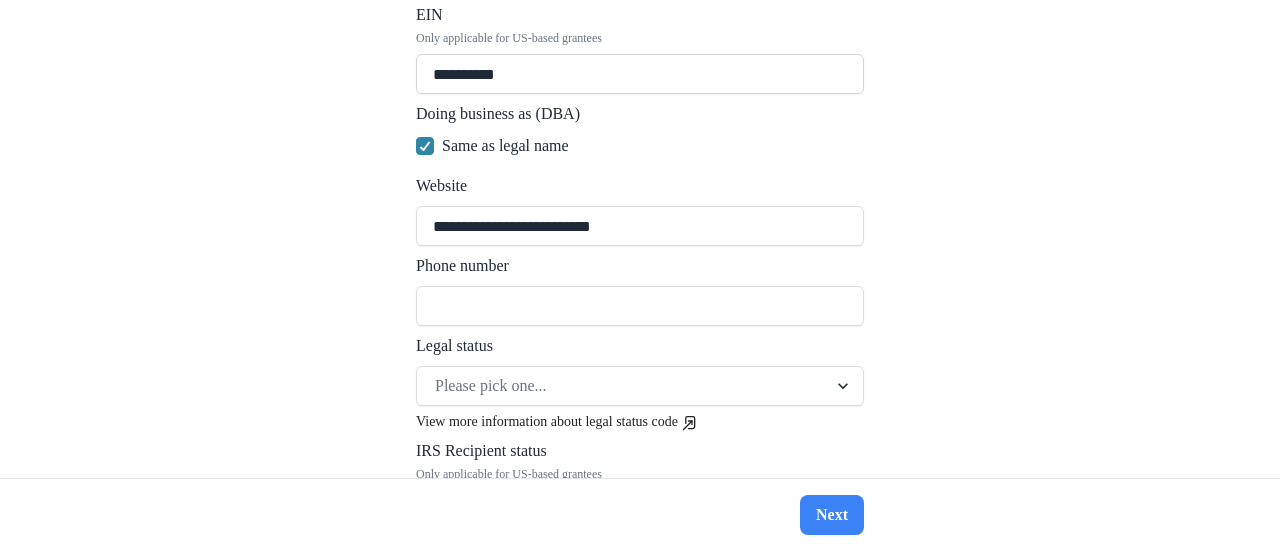 paste on "**********" 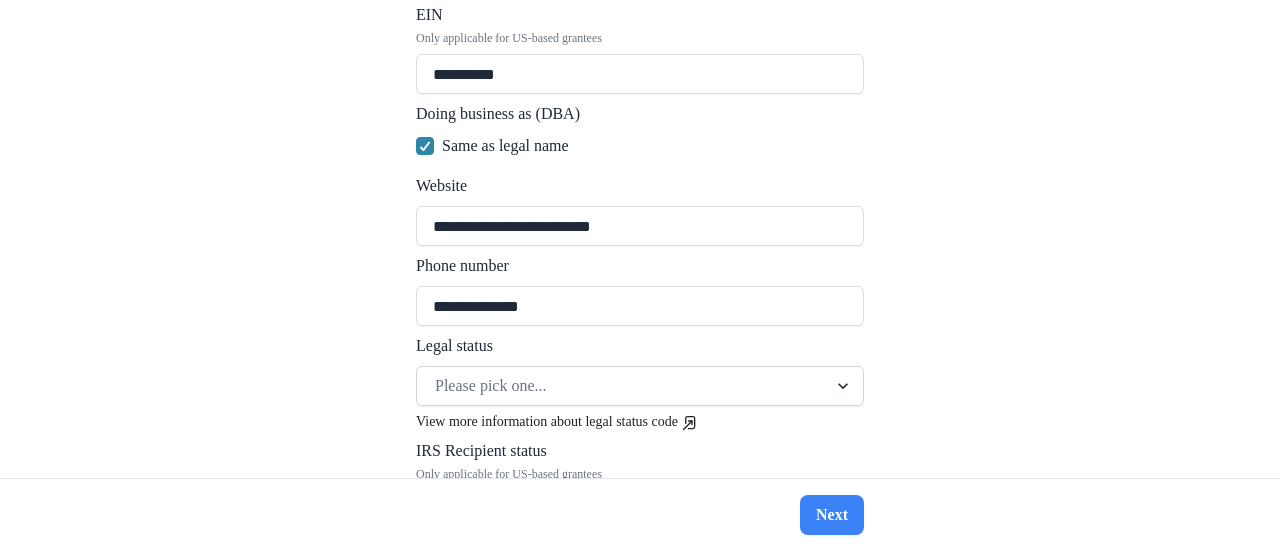 type on "**********" 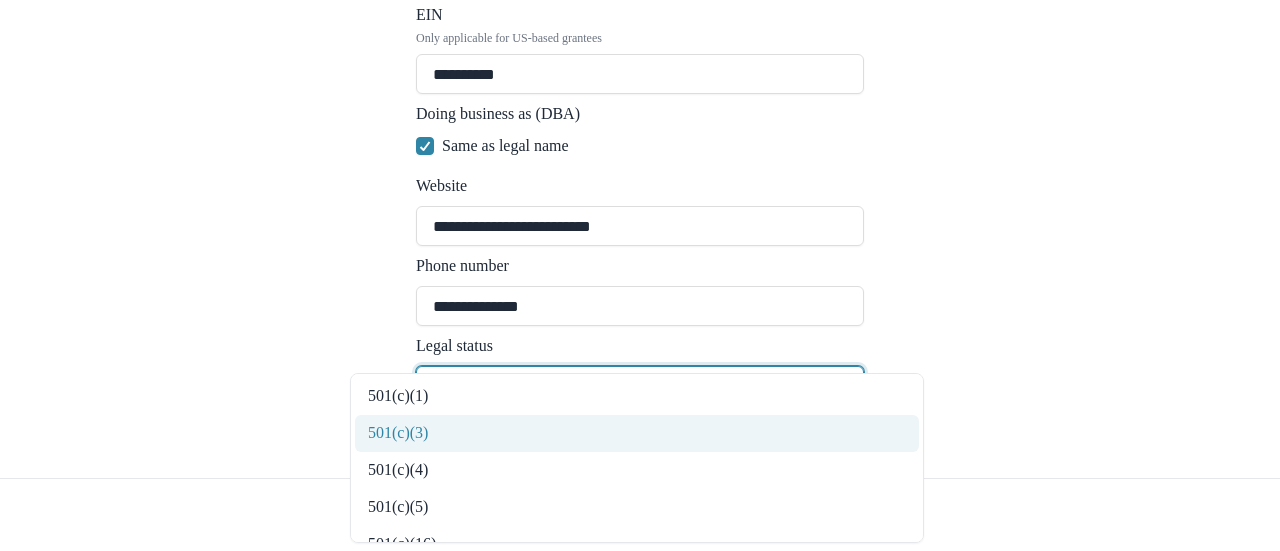 click on "501(c)(3)" at bounding box center [637, 433] 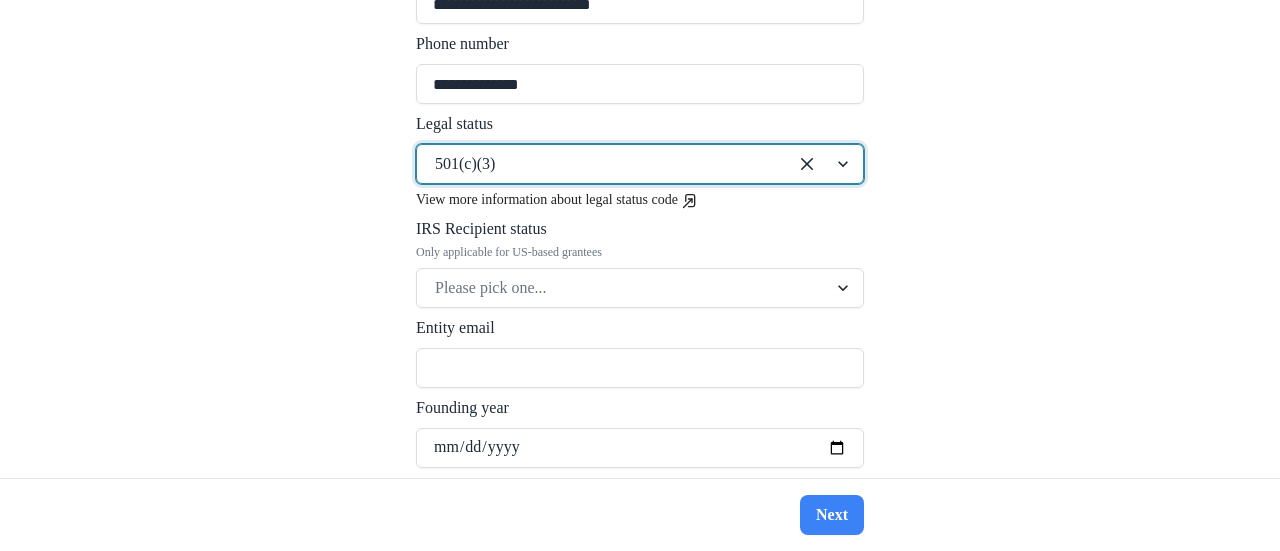 scroll, scrollTop: 794, scrollLeft: 0, axis: vertical 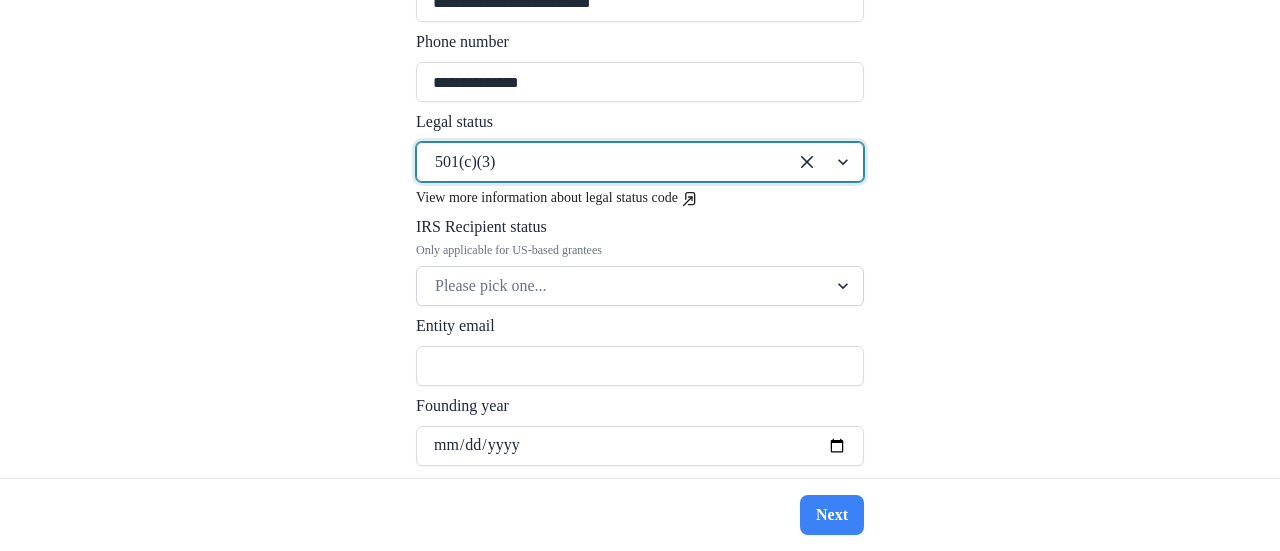click on "Please pick one..." at bounding box center (602, 162) 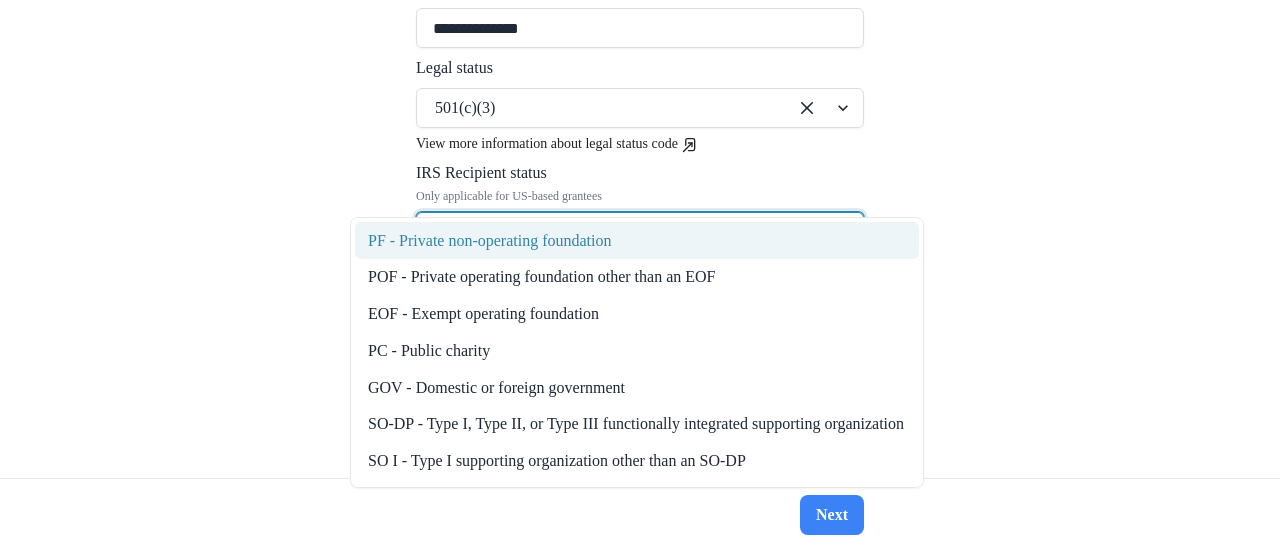 scroll, scrollTop: 858, scrollLeft: 0, axis: vertical 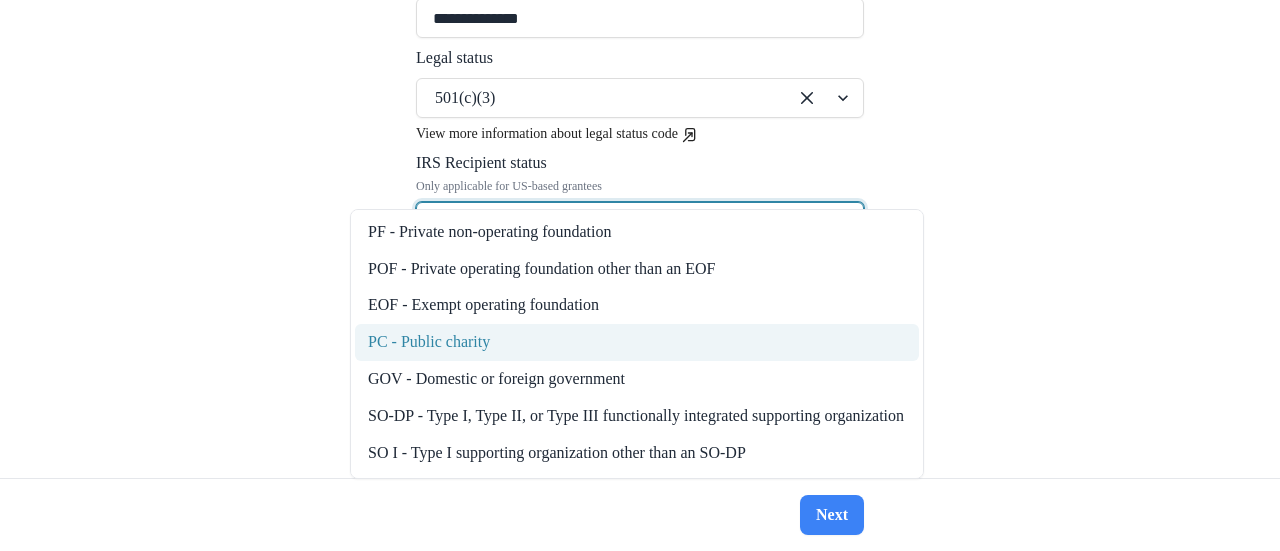 click on "PC - Public charity" at bounding box center (637, 342) 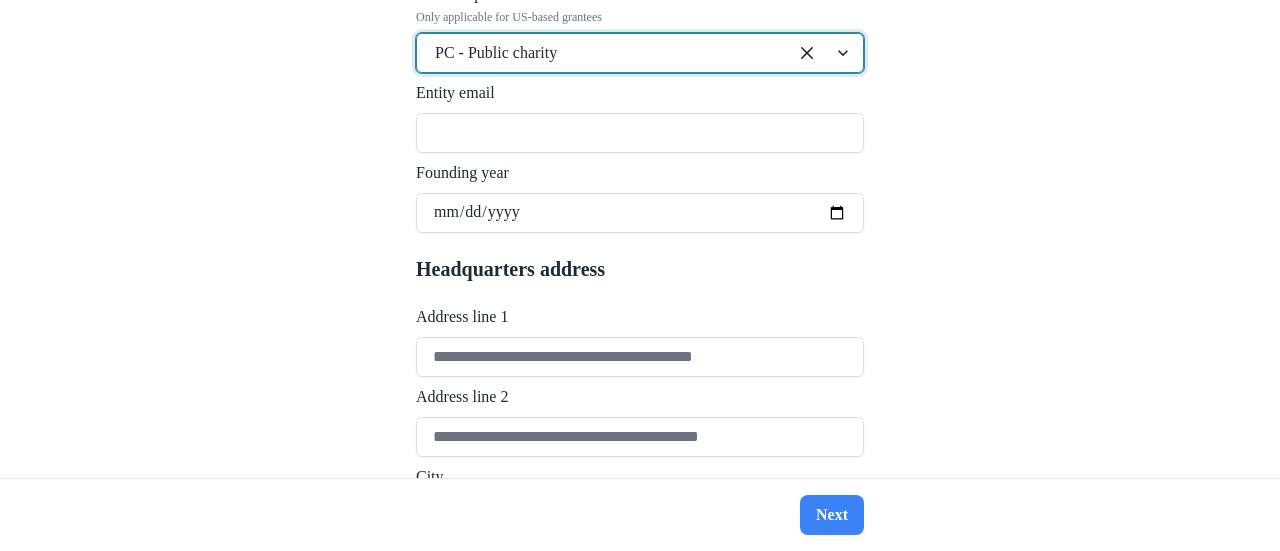 scroll, scrollTop: 1028, scrollLeft: 0, axis: vertical 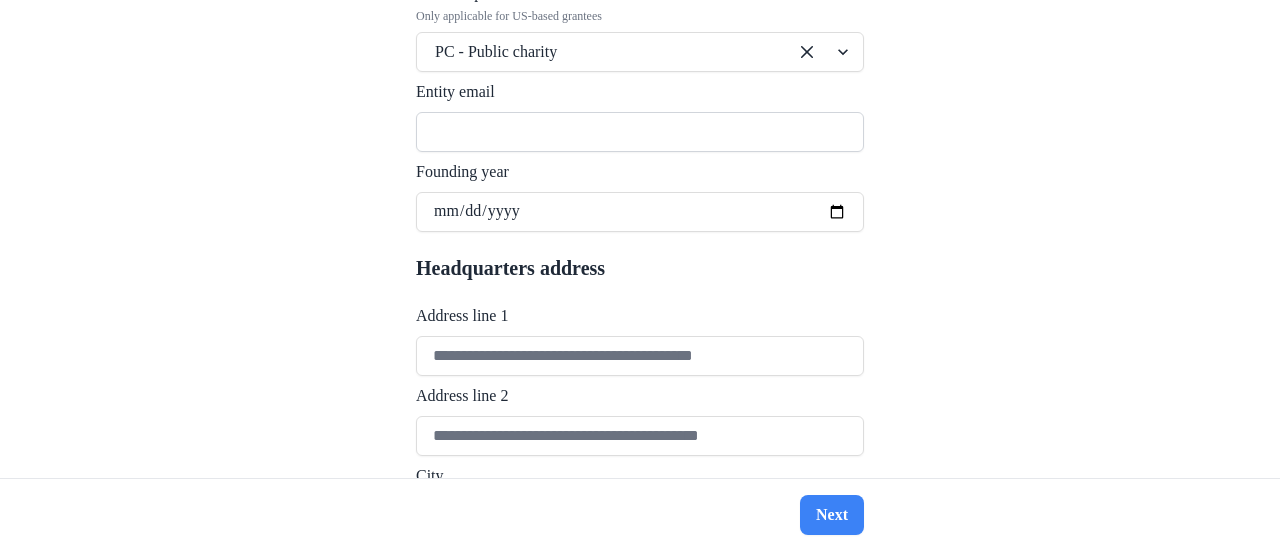click on "Entity email" at bounding box center (640, 132) 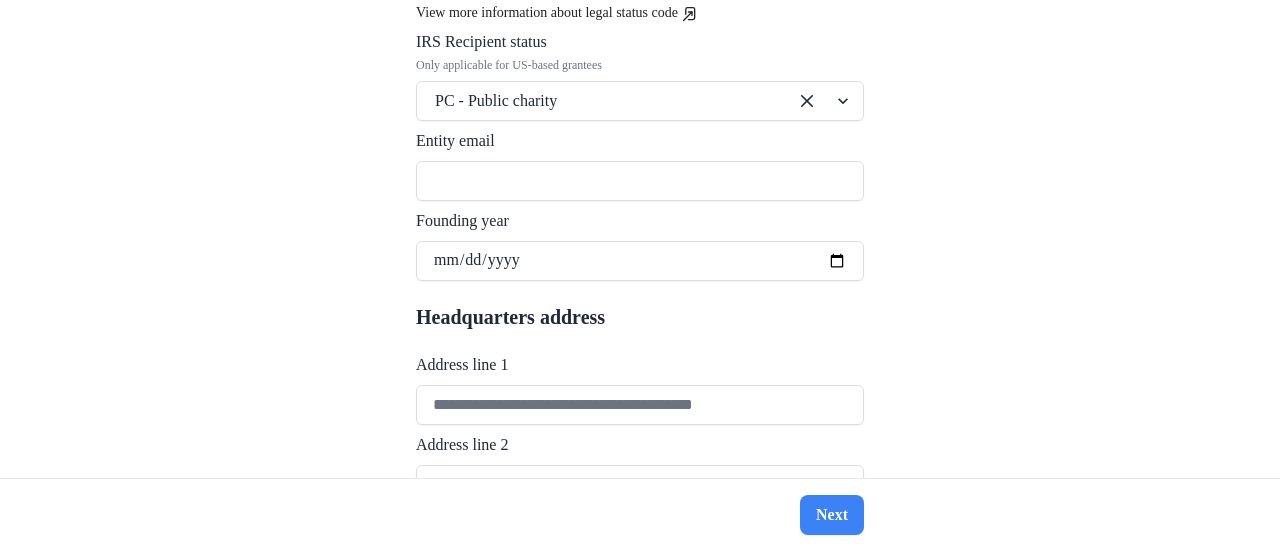 scroll, scrollTop: 964, scrollLeft: 0, axis: vertical 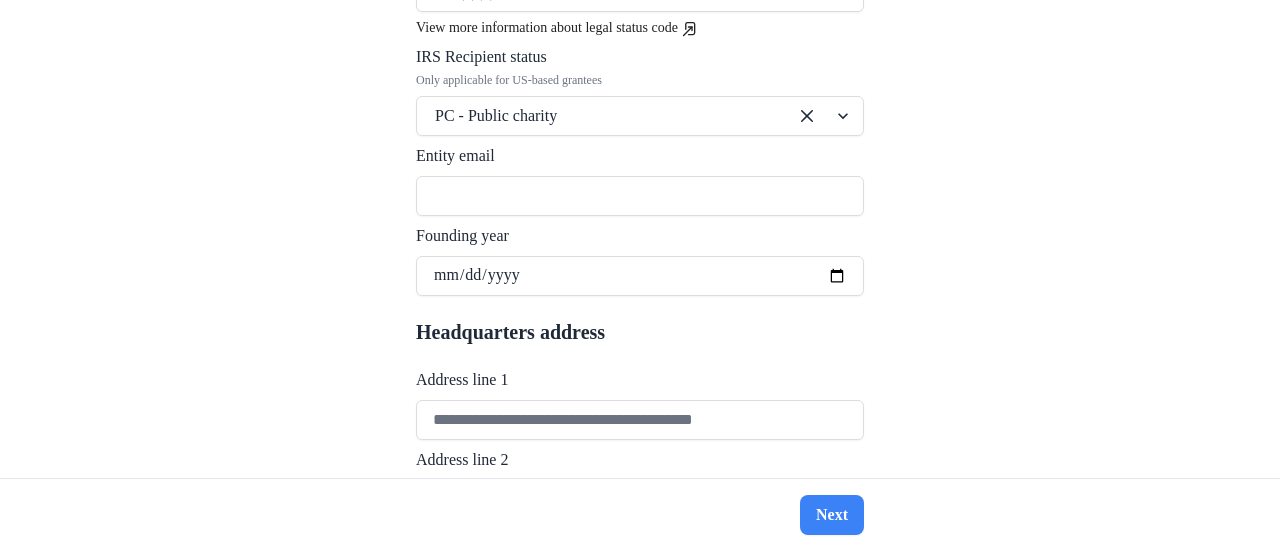 click on "**********" at bounding box center [640, 239] 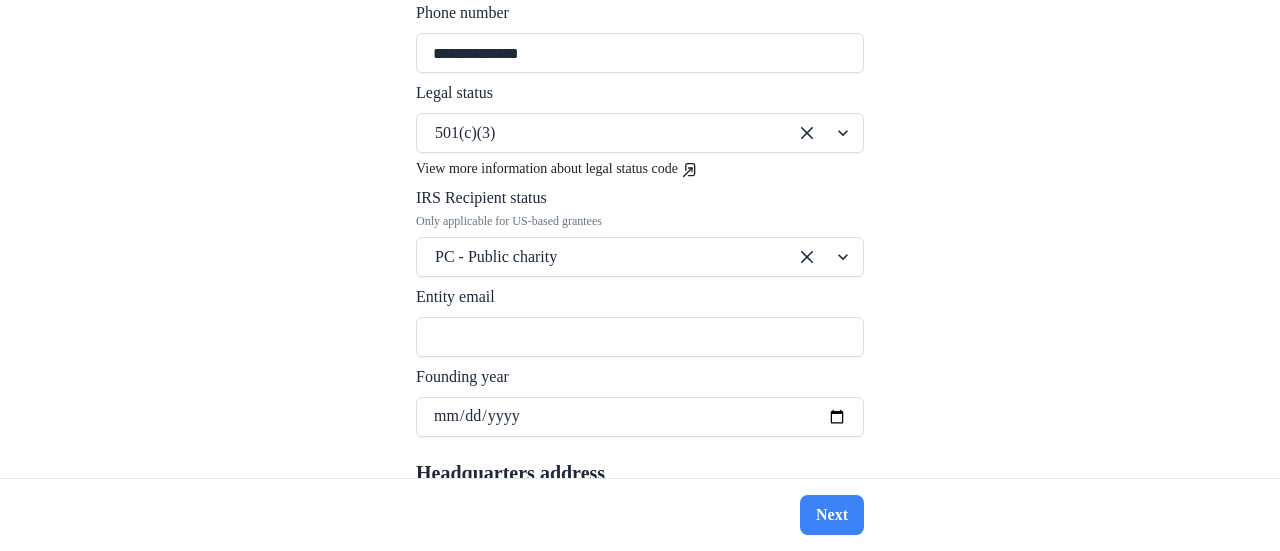 click on "**********" at bounding box center [640, 239] 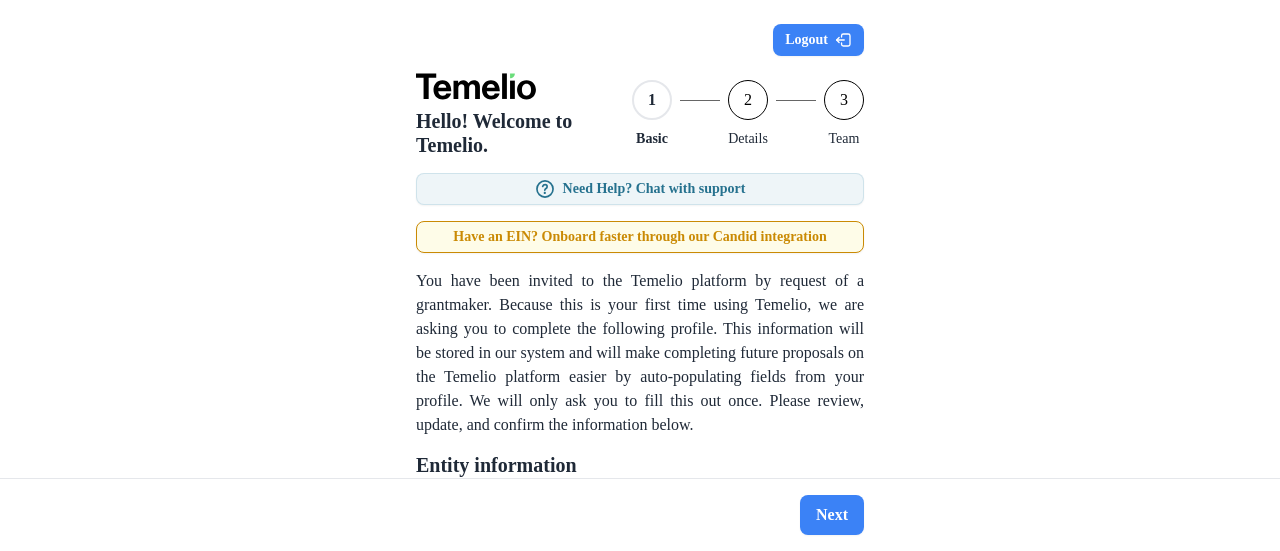 type 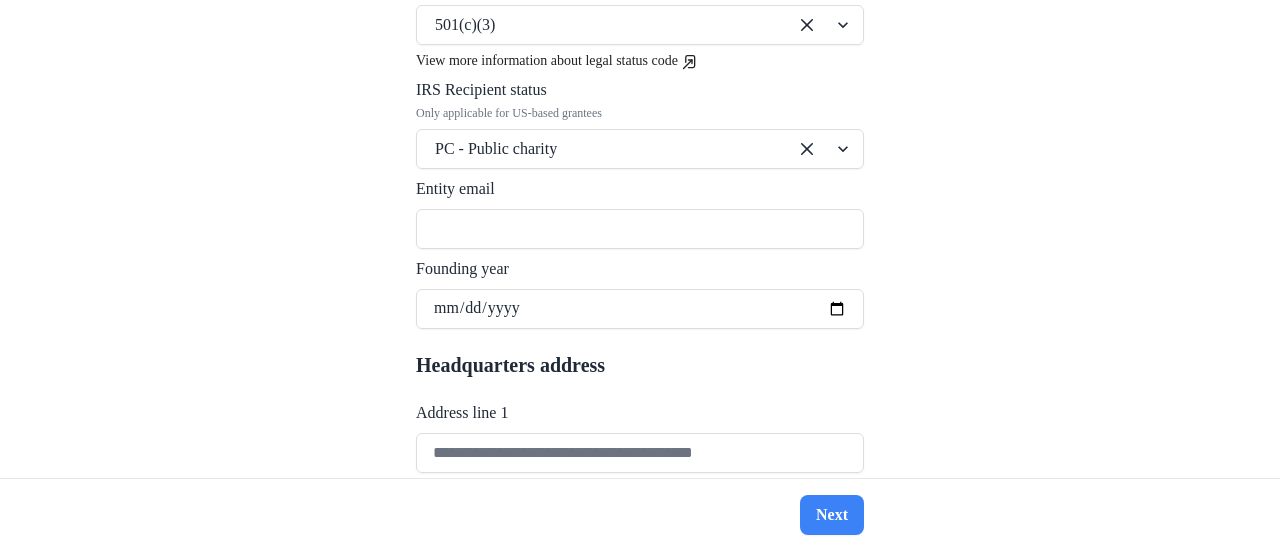 scroll, scrollTop: 893, scrollLeft: 0, axis: vertical 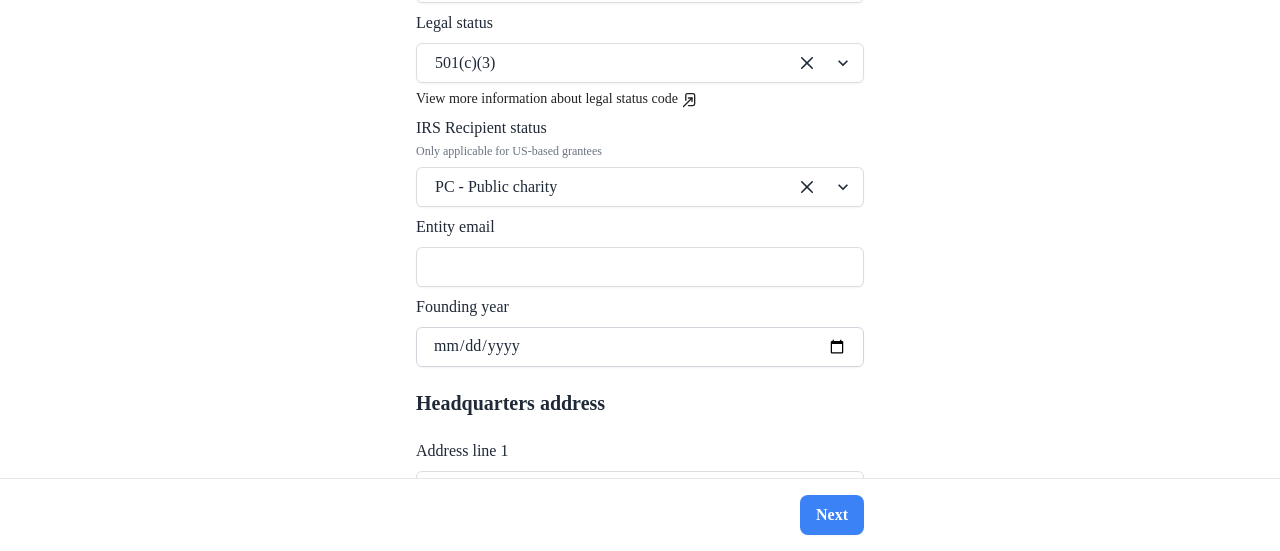 click on "Founding year" at bounding box center [640, 347] 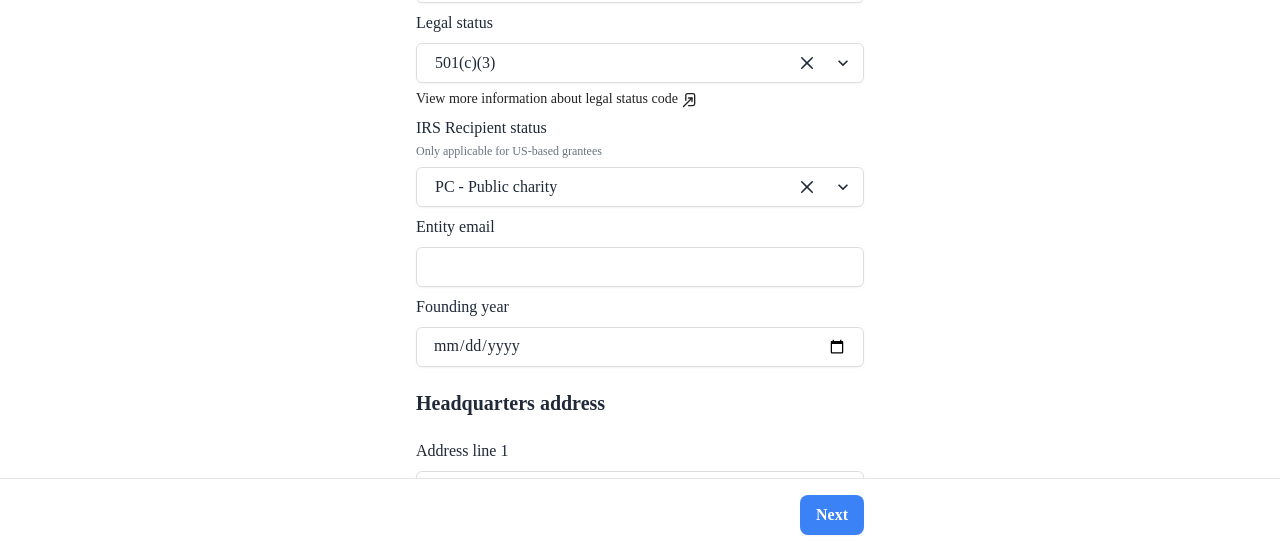 type on "**********" 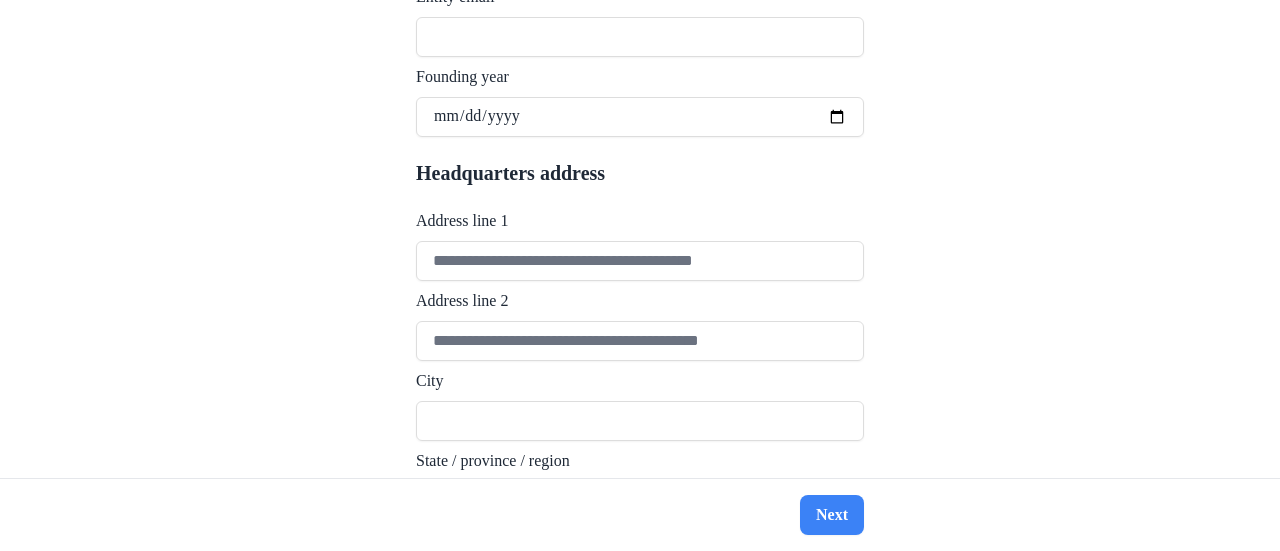scroll, scrollTop: 1124, scrollLeft: 0, axis: vertical 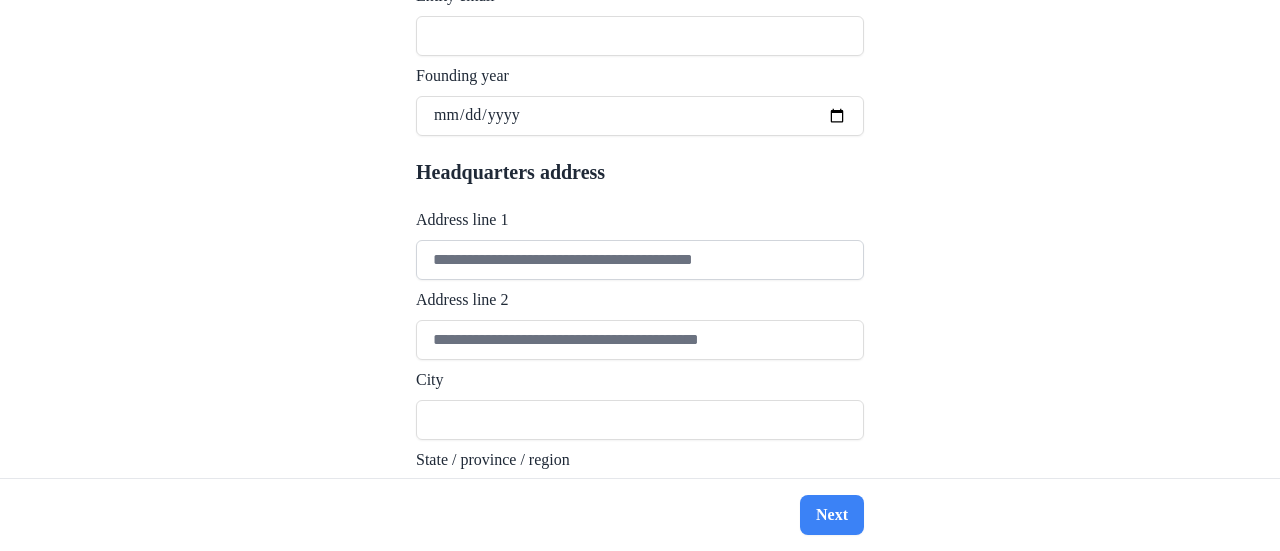 click on "Address line 1" at bounding box center (640, 260) 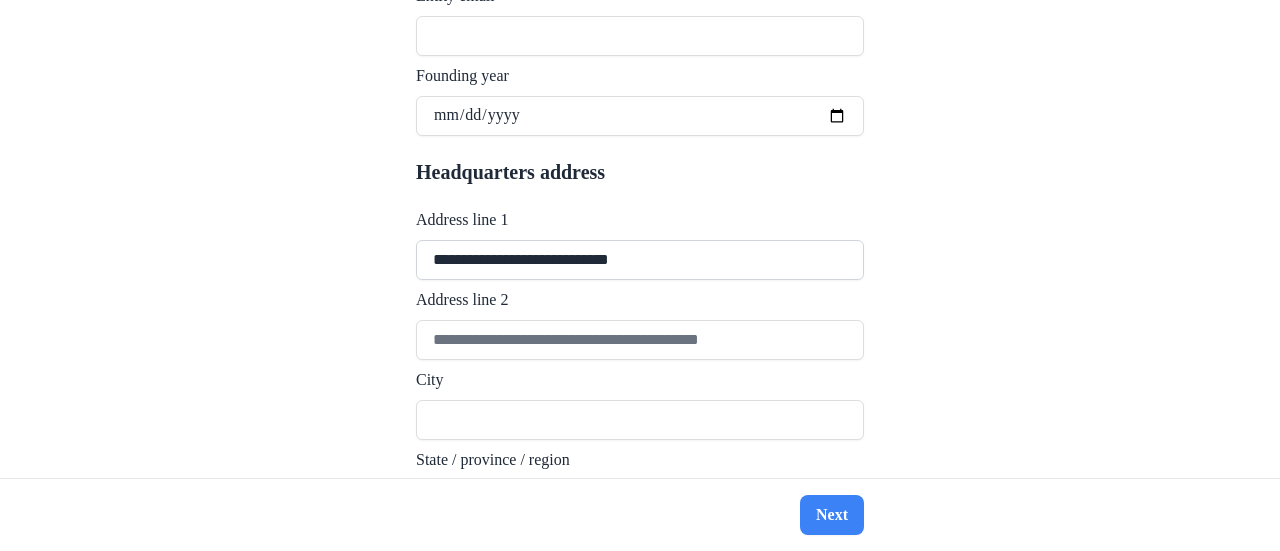 drag, startPoint x: 594, startPoint y: 217, endPoint x: 514, endPoint y: 224, distance: 80.305664 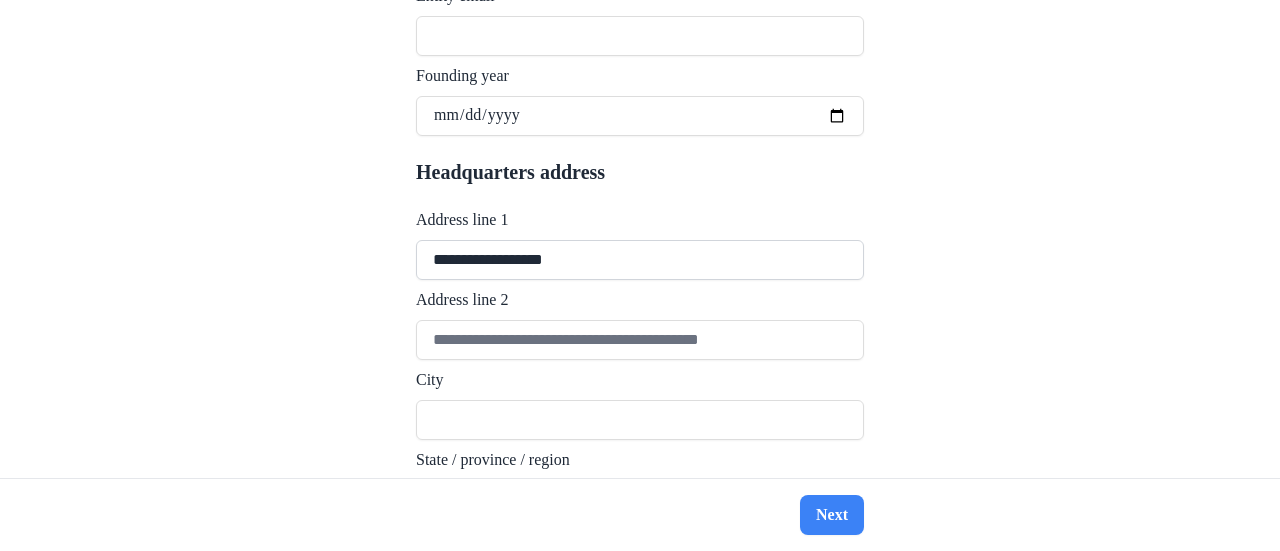 type on "**********" 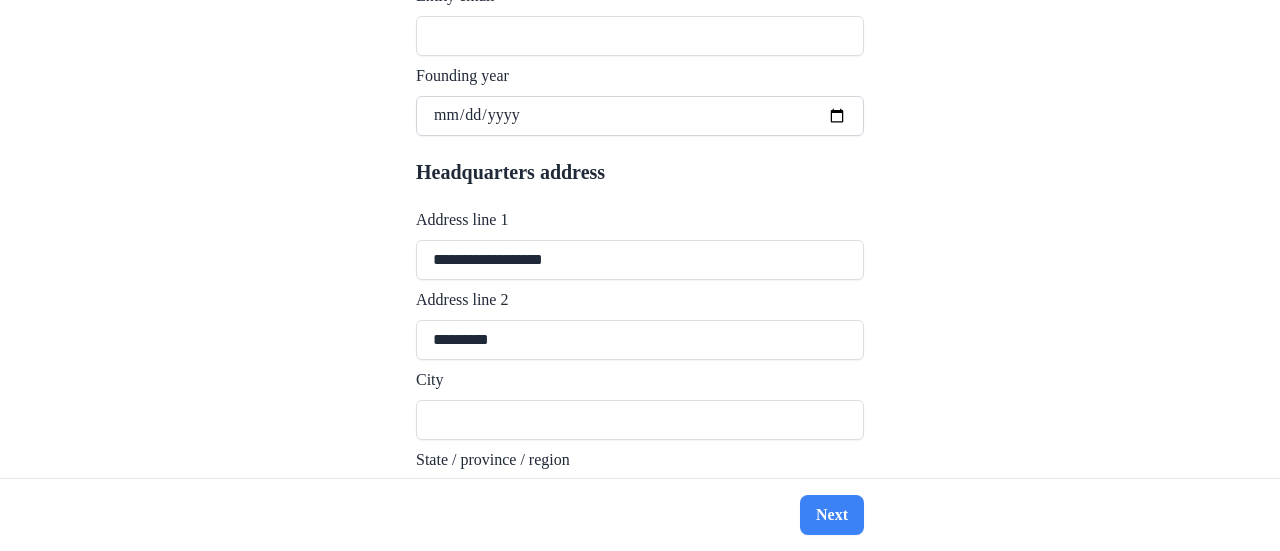 type on "*********" 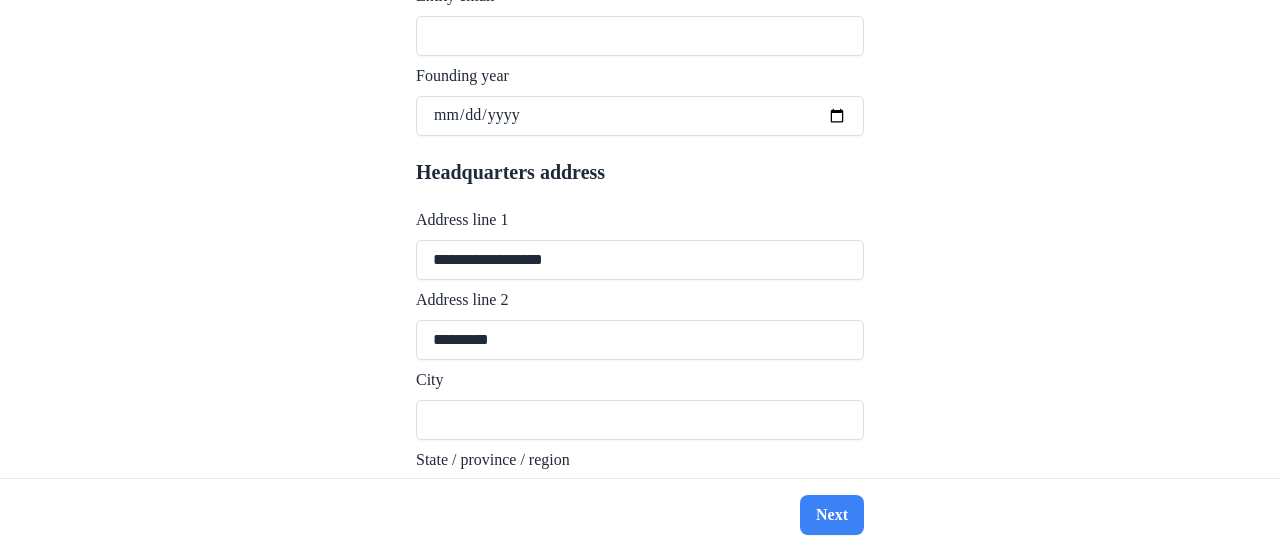paste on "******" 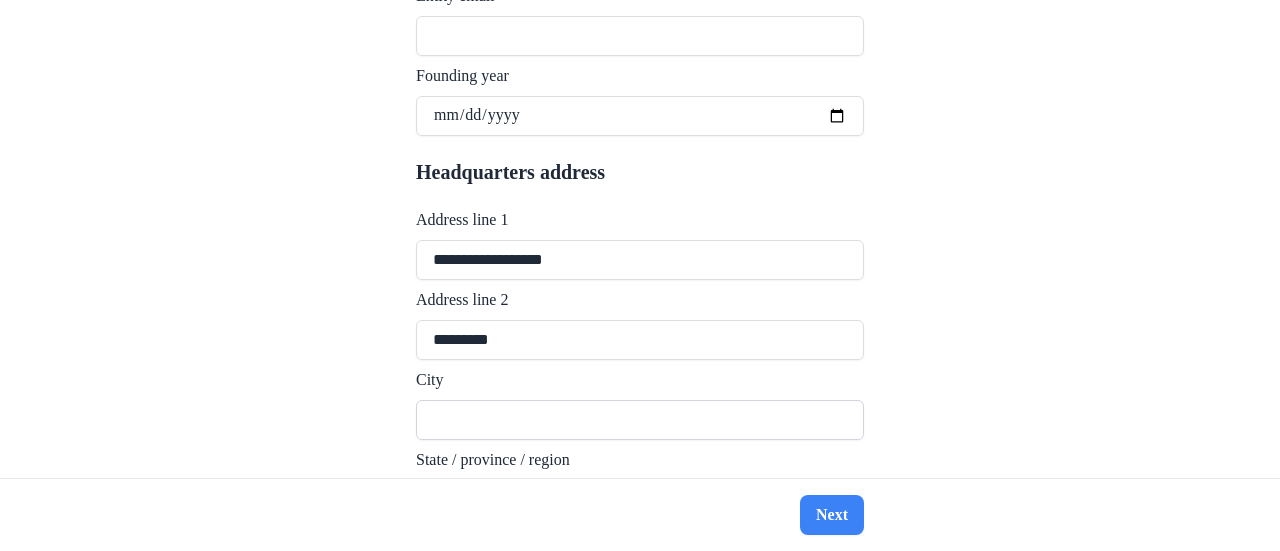 click on "City" at bounding box center (640, 420) 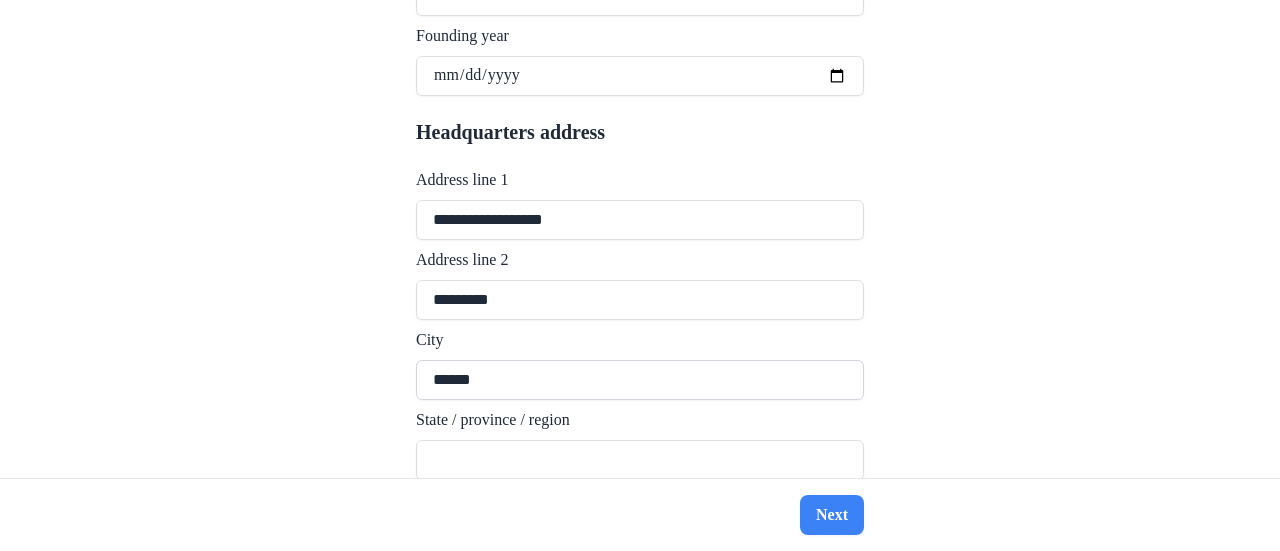 scroll, scrollTop: 1170, scrollLeft: 0, axis: vertical 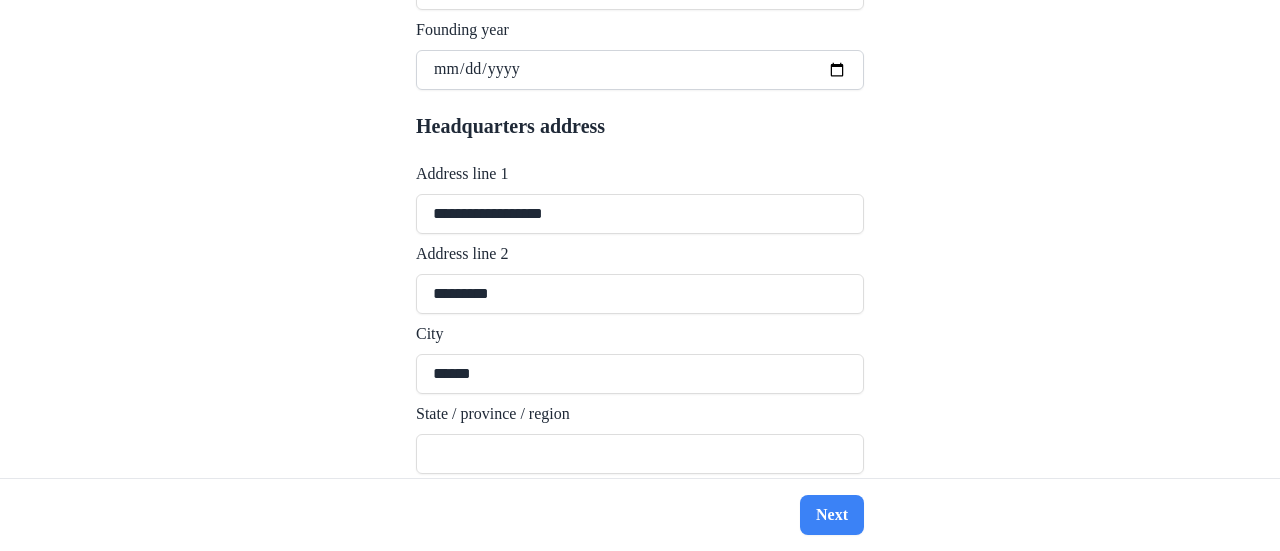 type on "******" 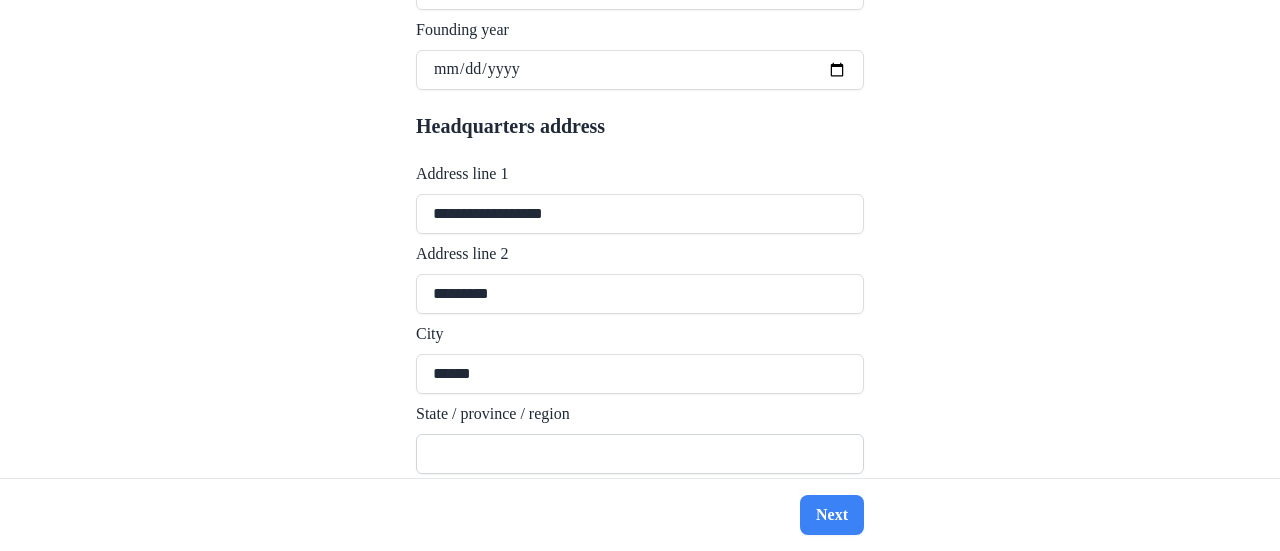 click on "State / province / region" at bounding box center [640, 454] 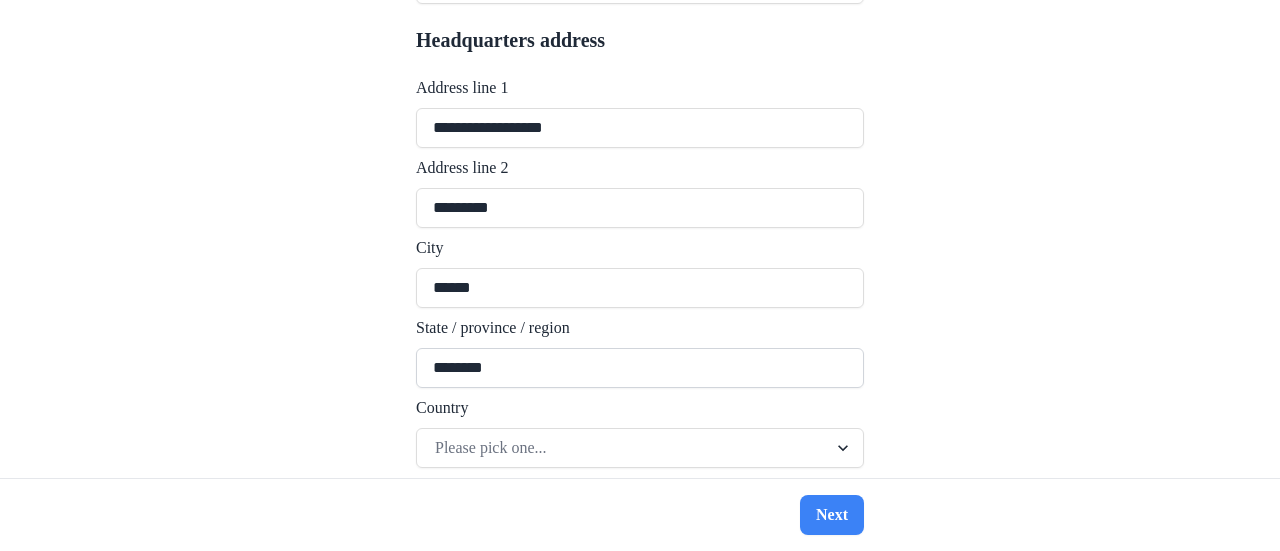 scroll, scrollTop: 1261, scrollLeft: 0, axis: vertical 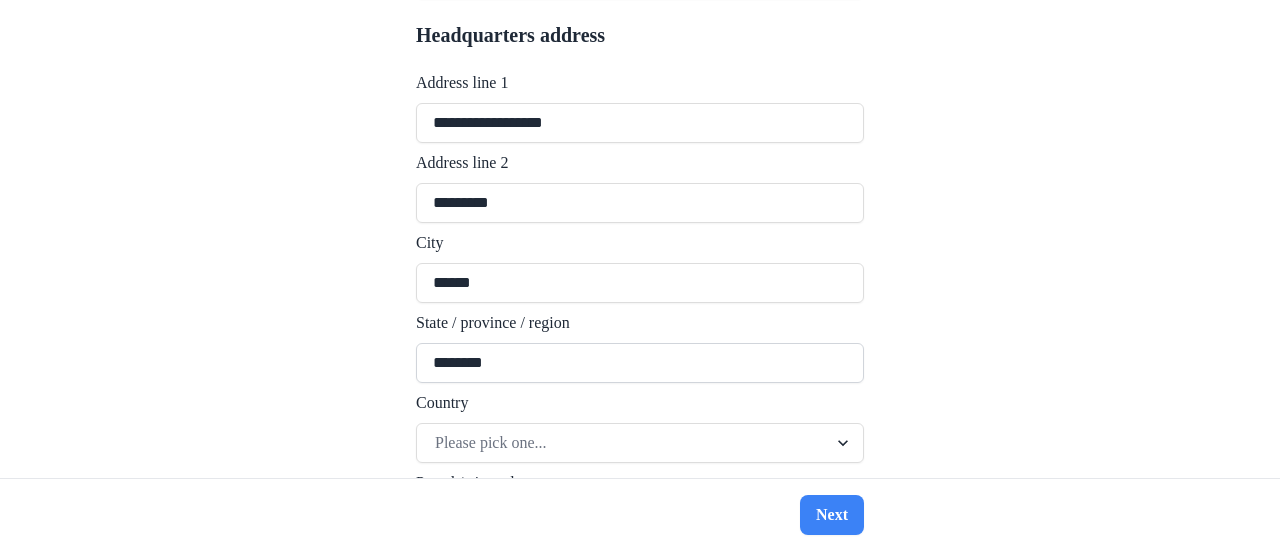 drag, startPoint x: 449, startPoint y: 321, endPoint x: 396, endPoint y: 321, distance: 53 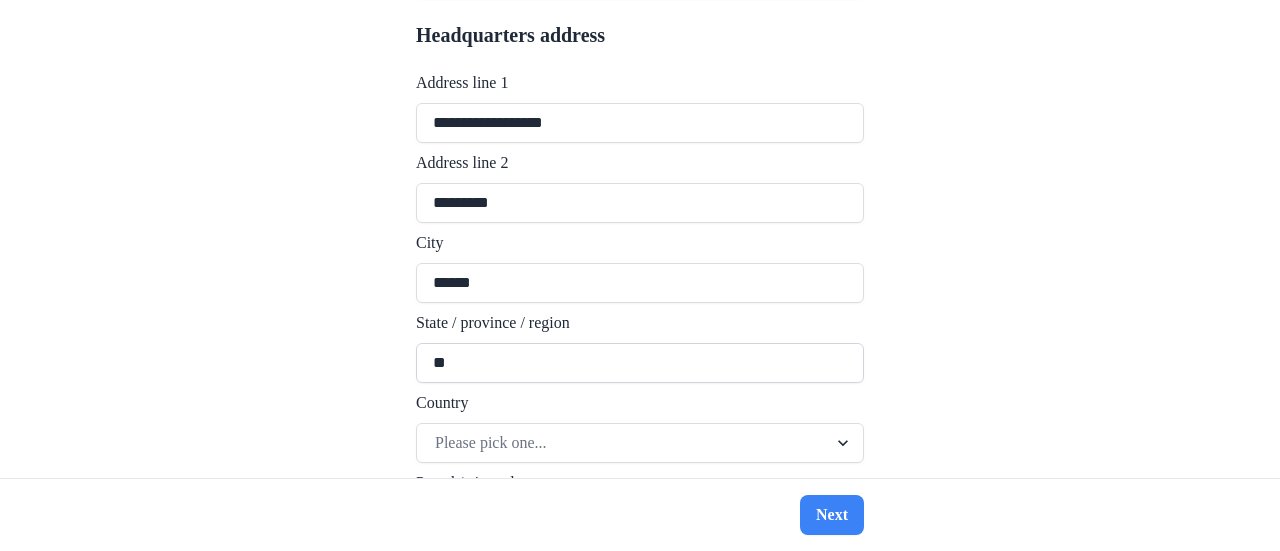 type on "**" 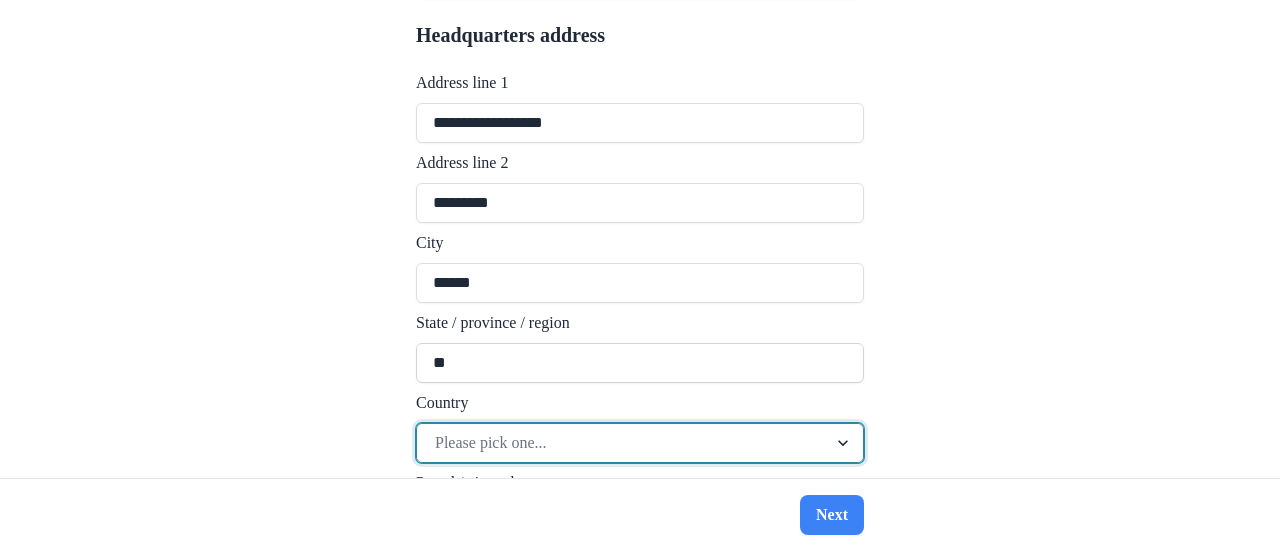 type on "*" 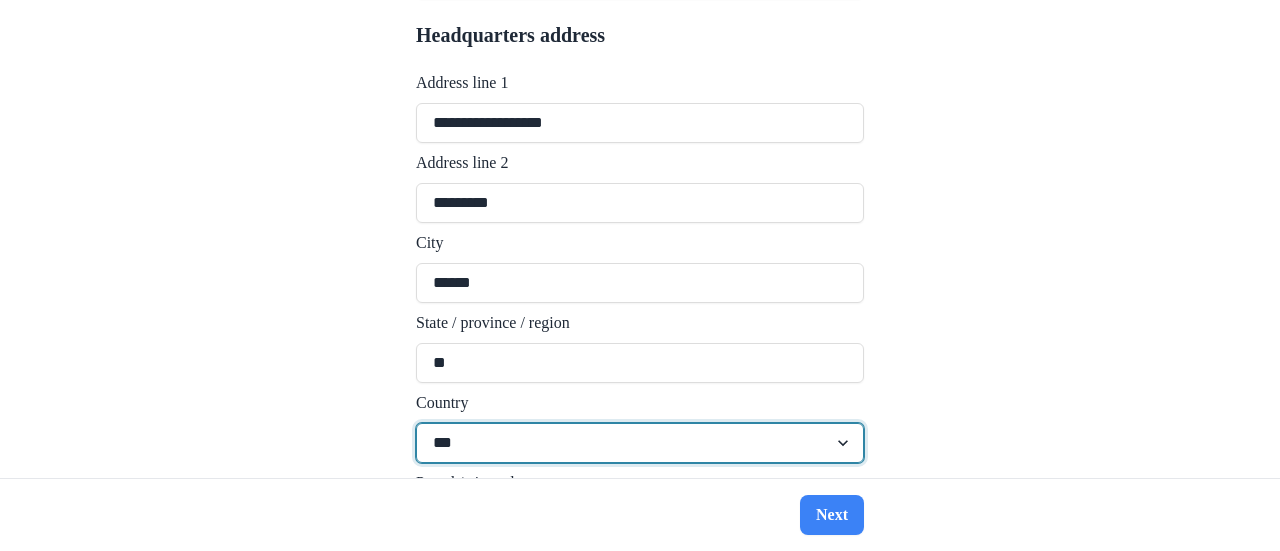 click on "United States of America" at bounding box center (640, 795) 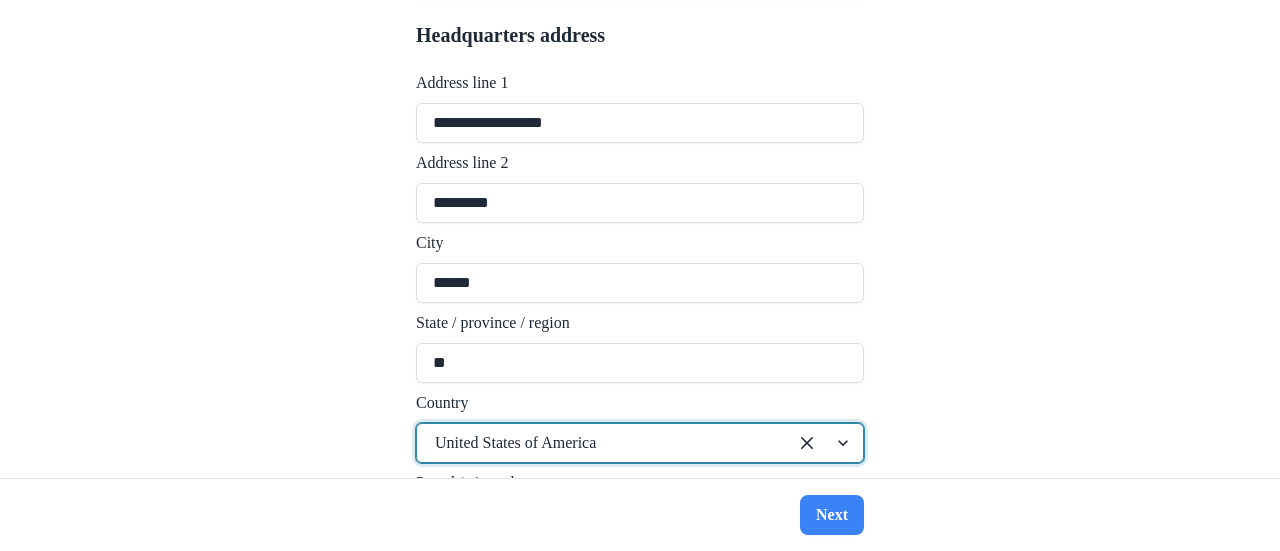scroll, scrollTop: 1427, scrollLeft: 0, axis: vertical 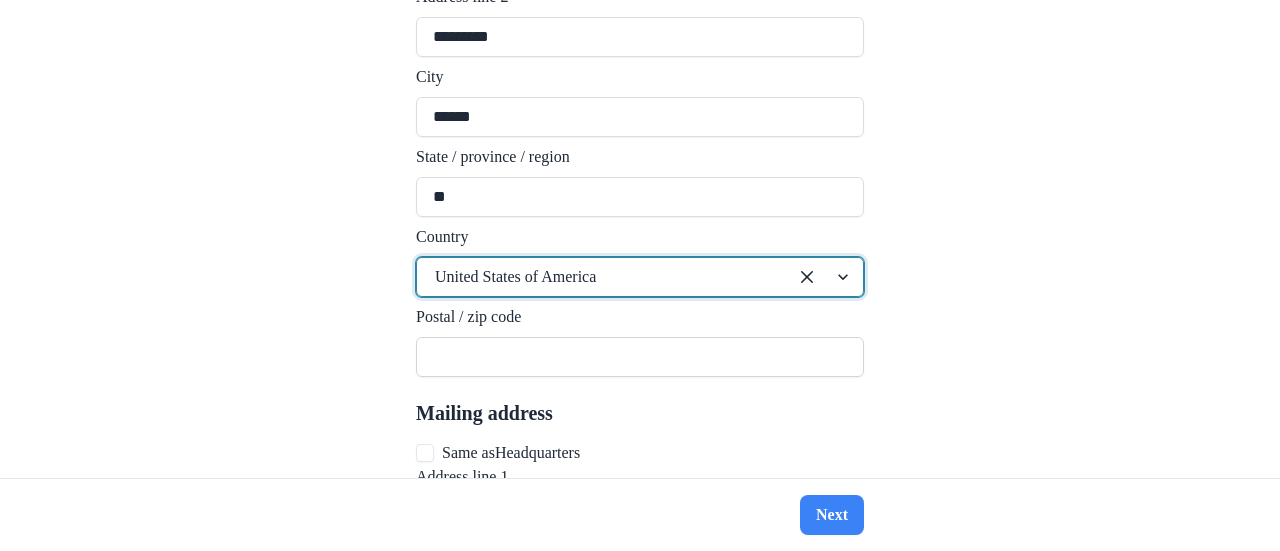 click on "Postal / zip code" at bounding box center [640, 357] 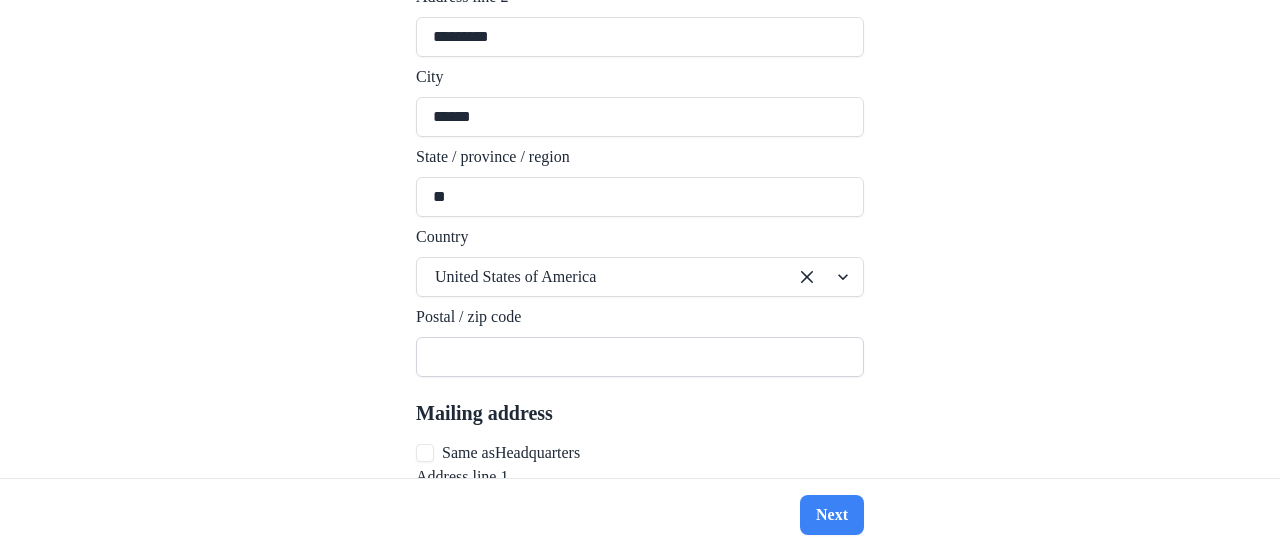 paste on "*****" 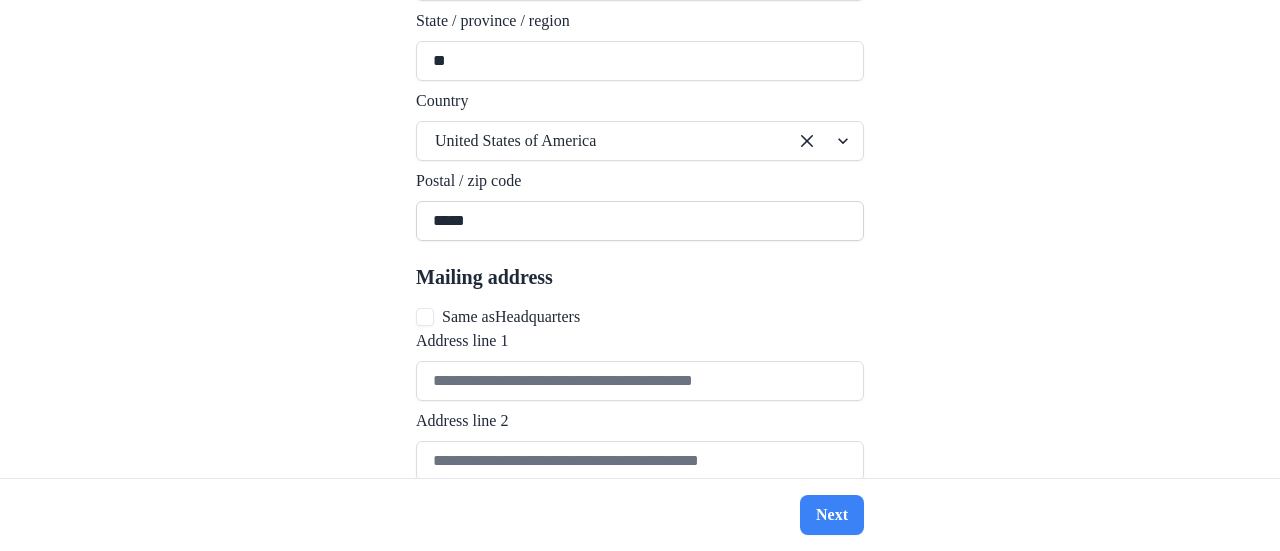 scroll, scrollTop: 1593, scrollLeft: 0, axis: vertical 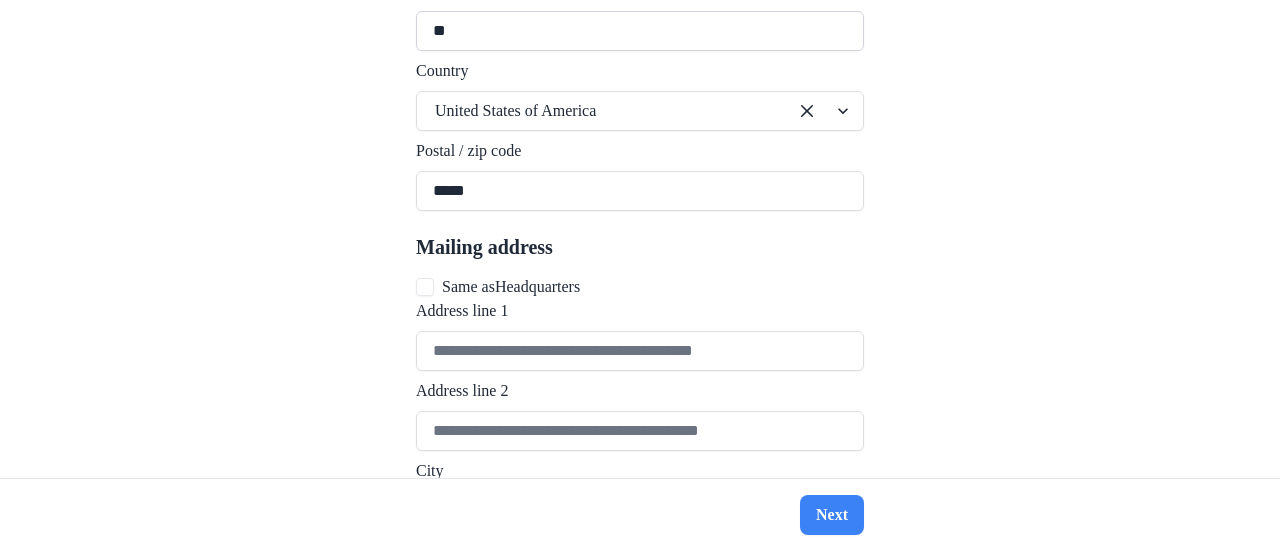 type on "*****" 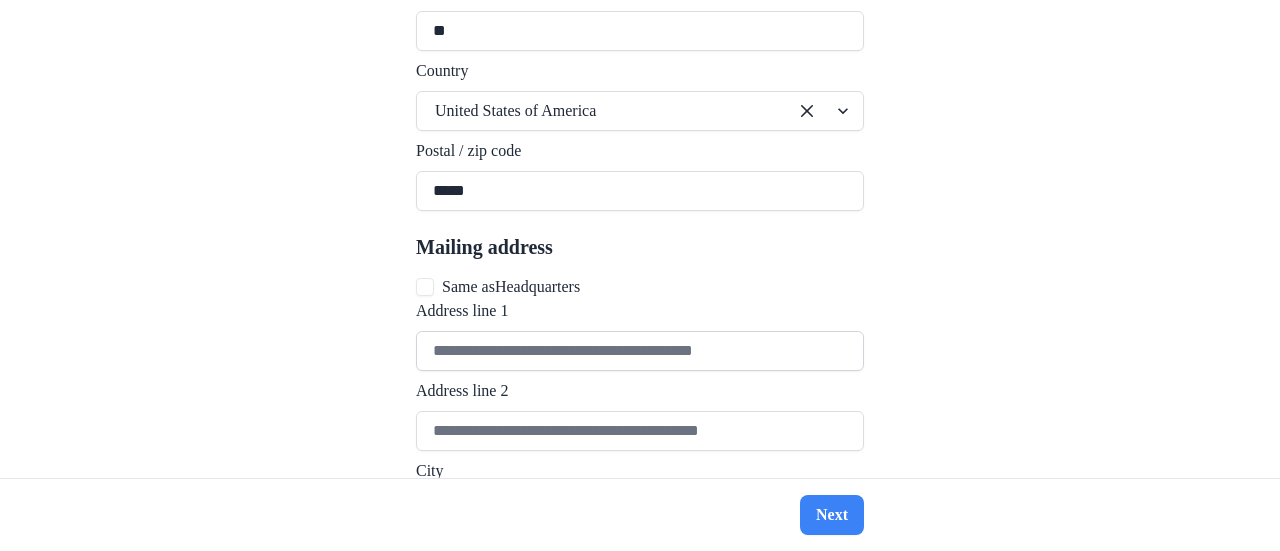 click on "Address line 1" at bounding box center [640, 351] 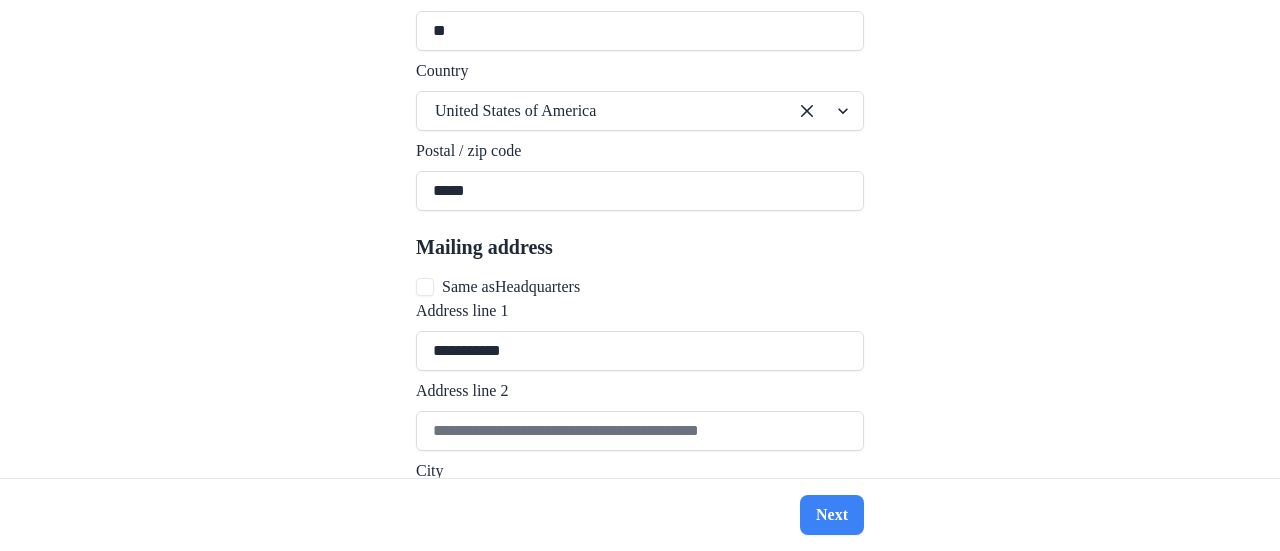 type on "**********" 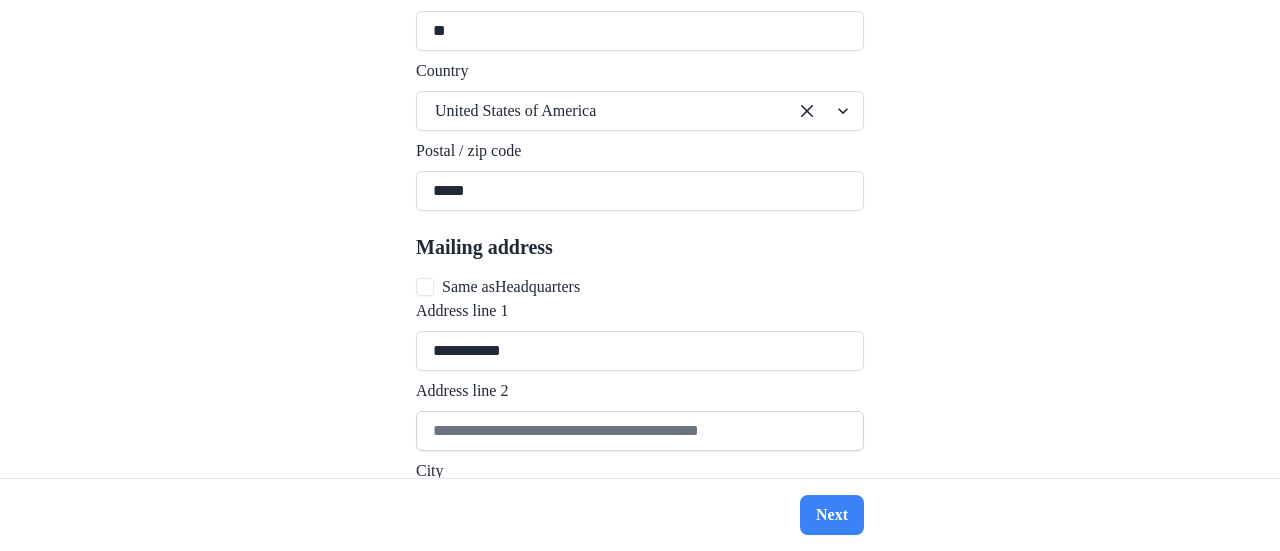 click on "Address line 2" at bounding box center (640, 431) 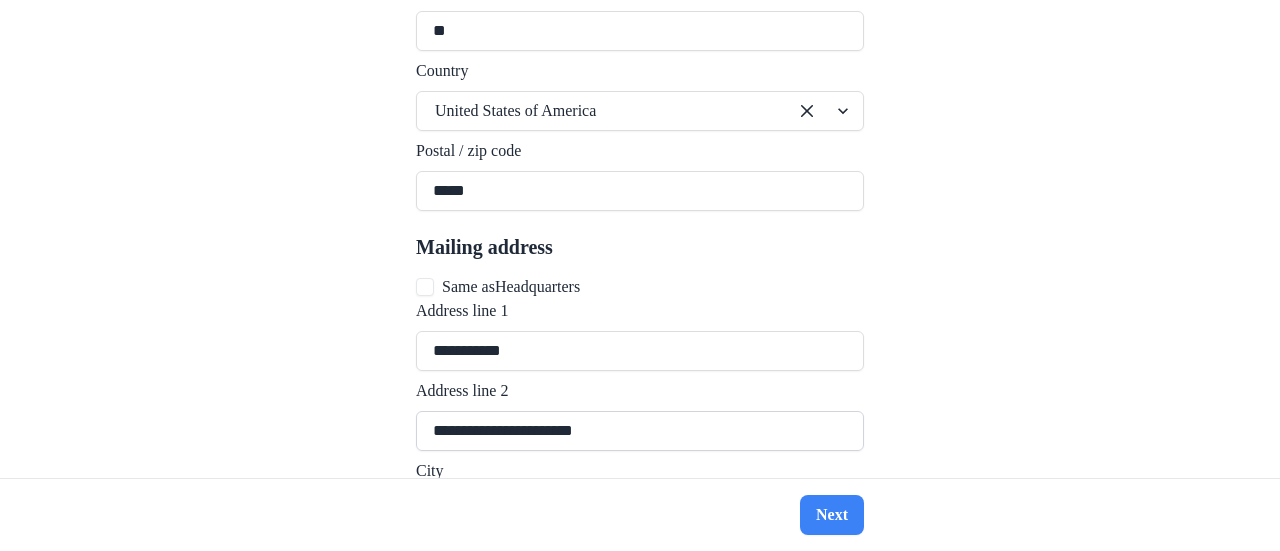scroll, scrollTop: 1724, scrollLeft: 0, axis: vertical 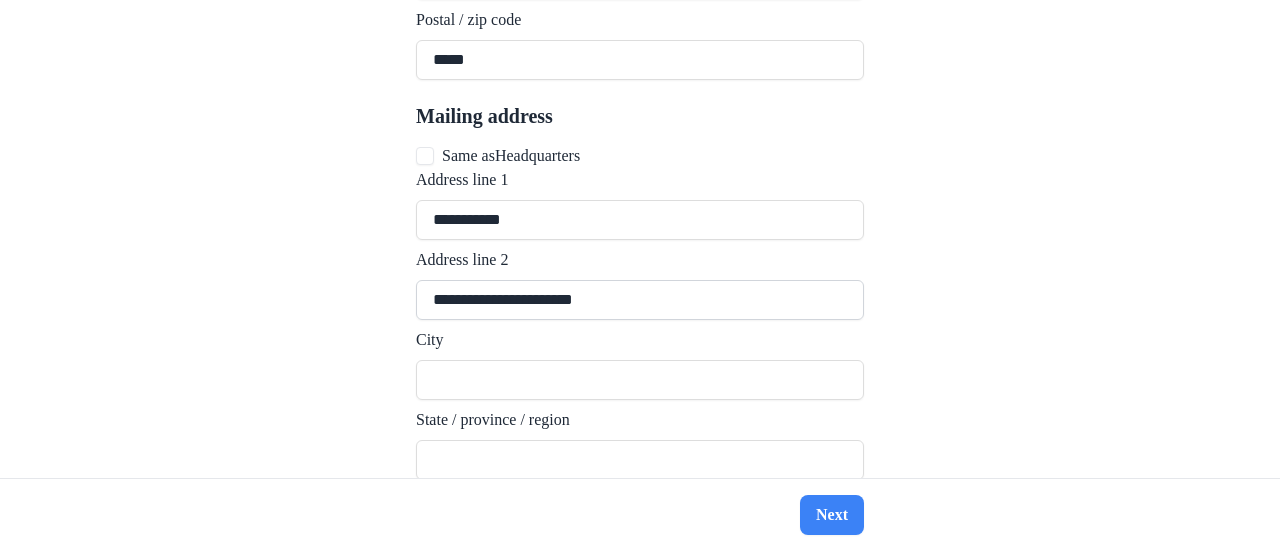 drag, startPoint x: 573, startPoint y: 265, endPoint x: 508, endPoint y: 253, distance: 66.09841 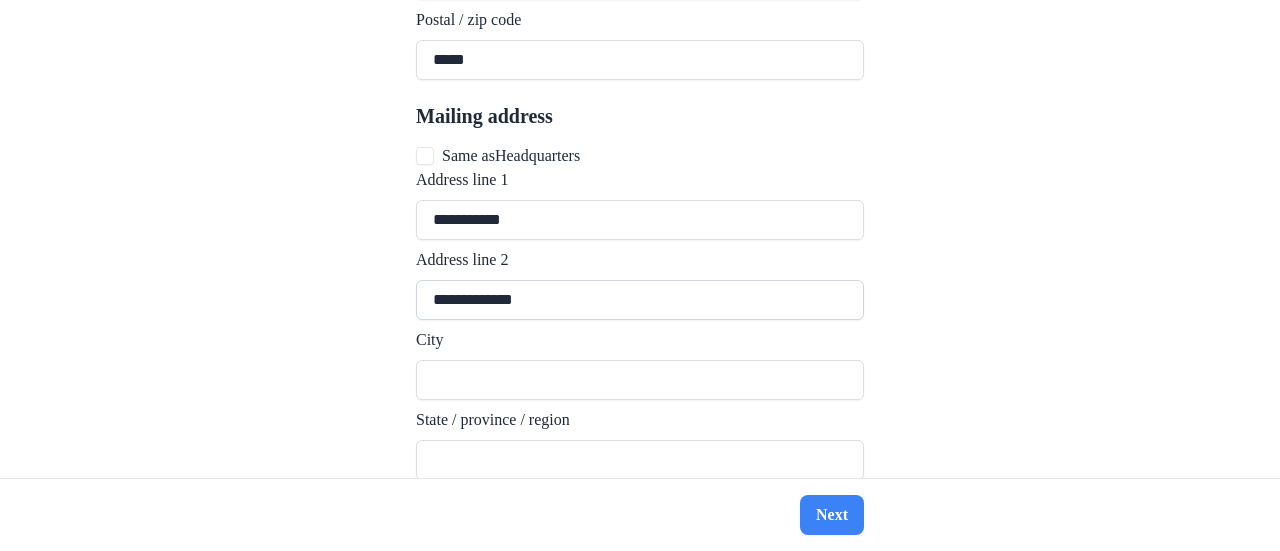type on "**********" 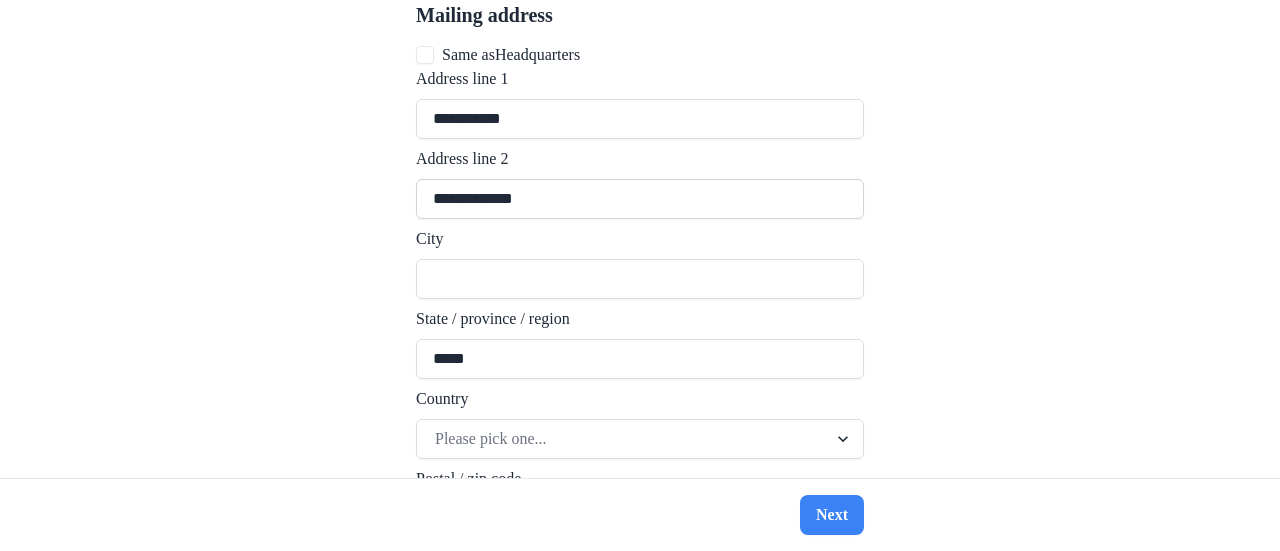 scroll, scrollTop: 1826, scrollLeft: 0, axis: vertical 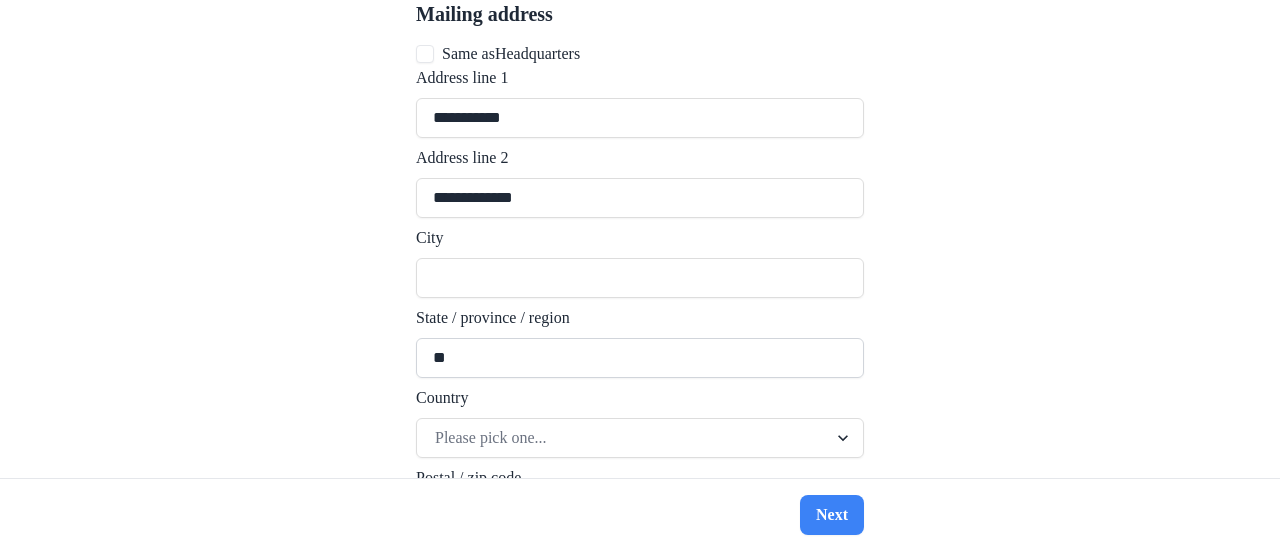 type on "**" 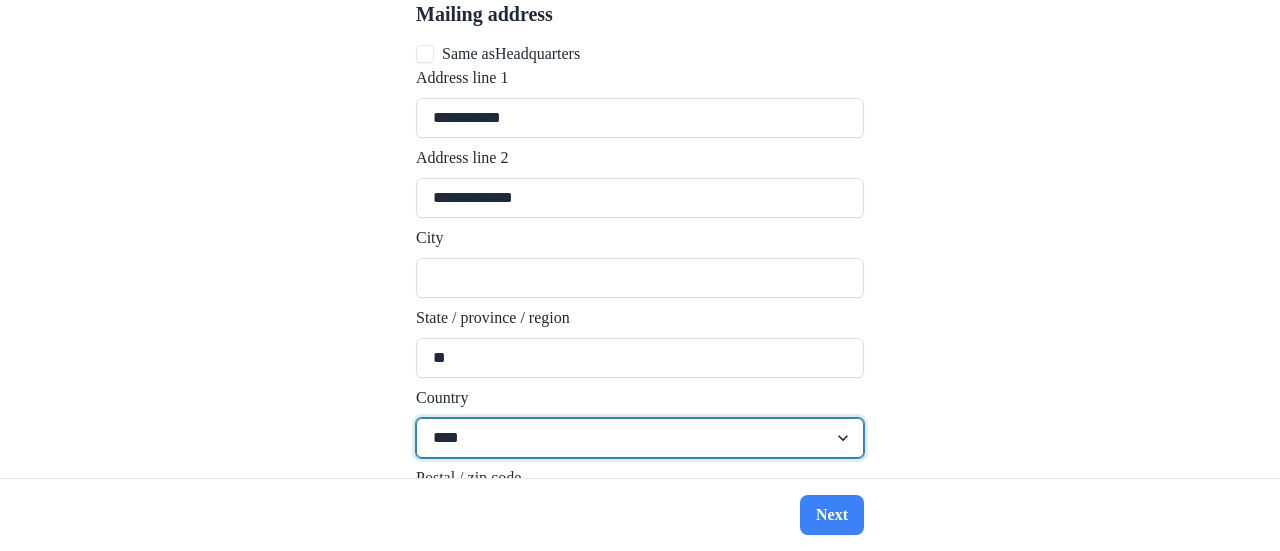click on "United States of America" at bounding box center [640, 721] 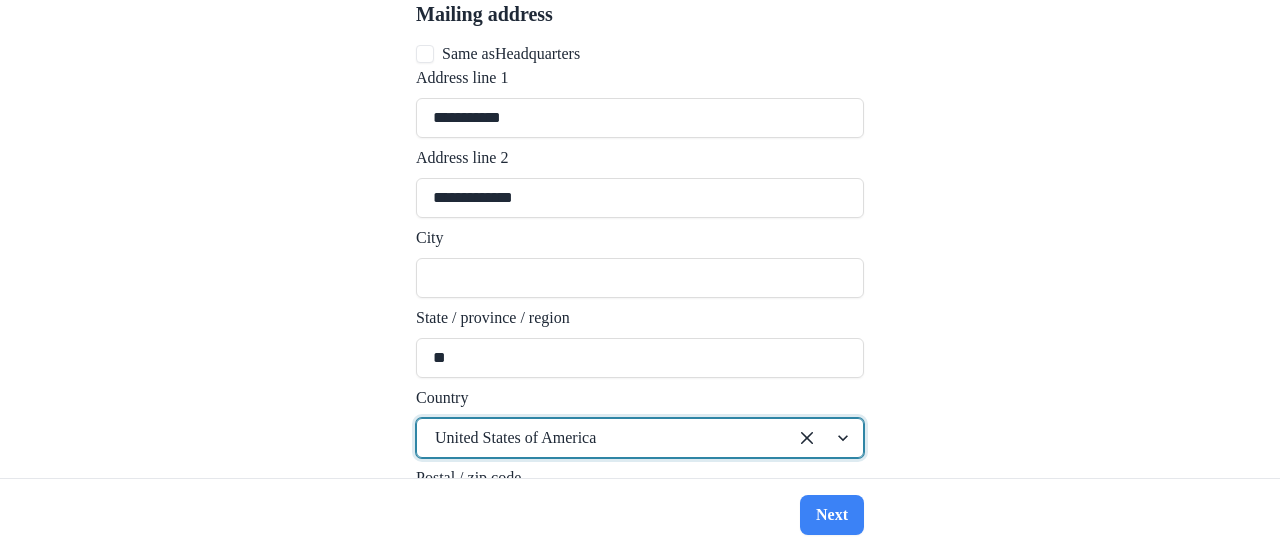 click on "Postal / zip code" at bounding box center (640, 518) 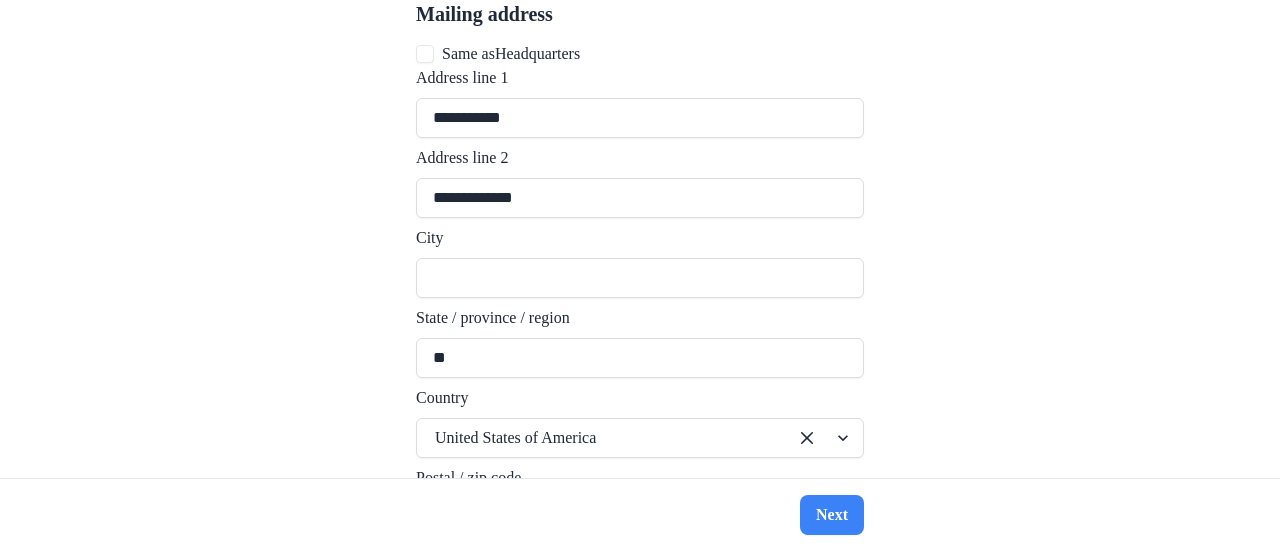 paste on "*****" 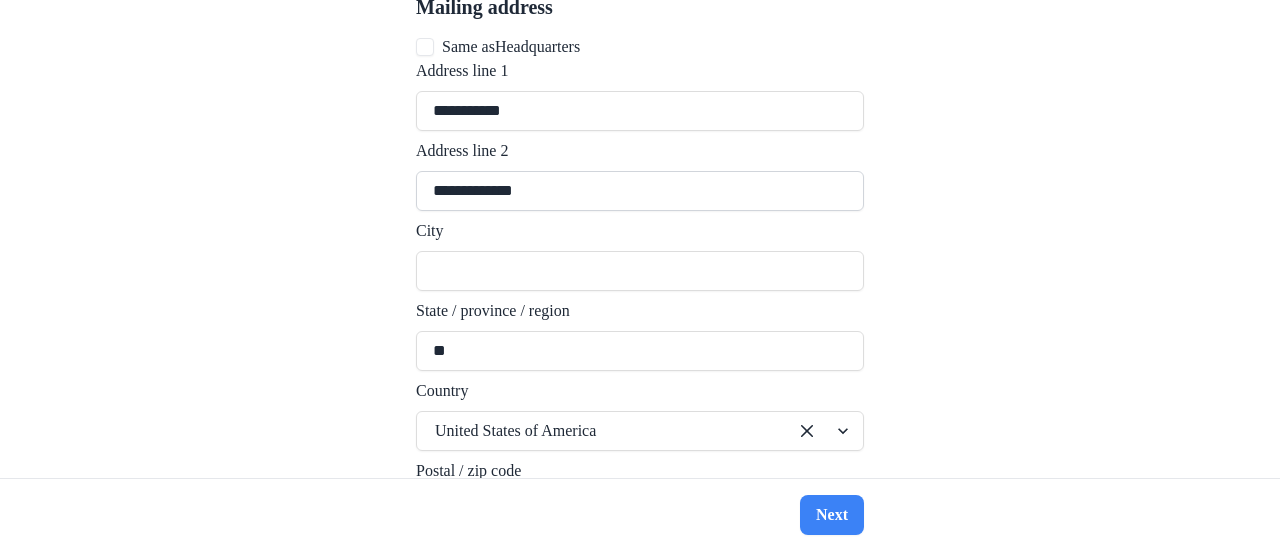 type on "*****" 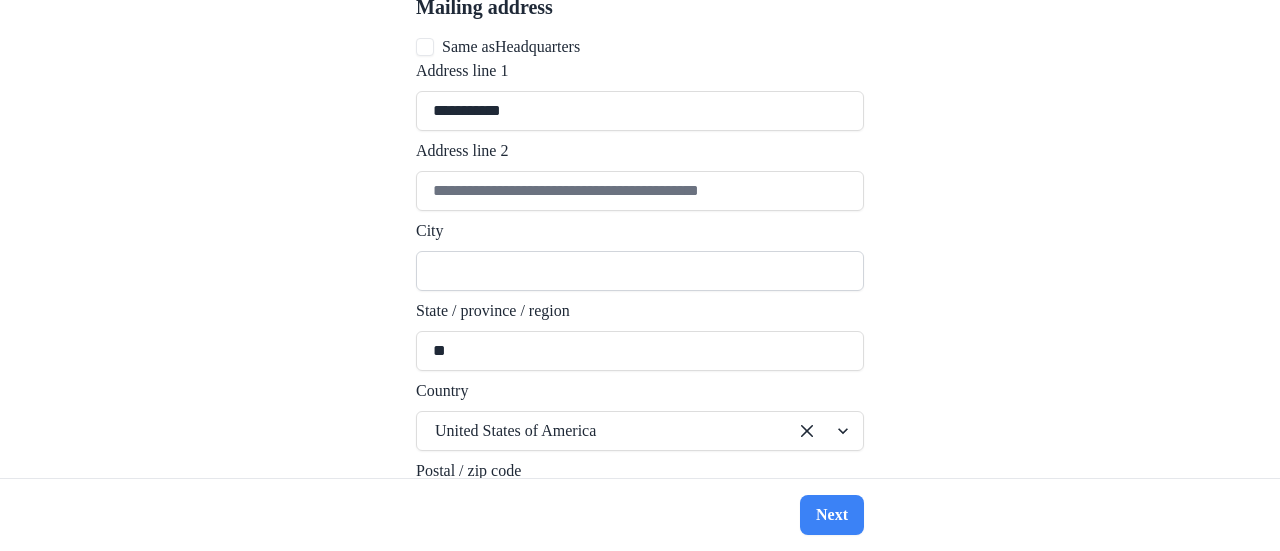 type 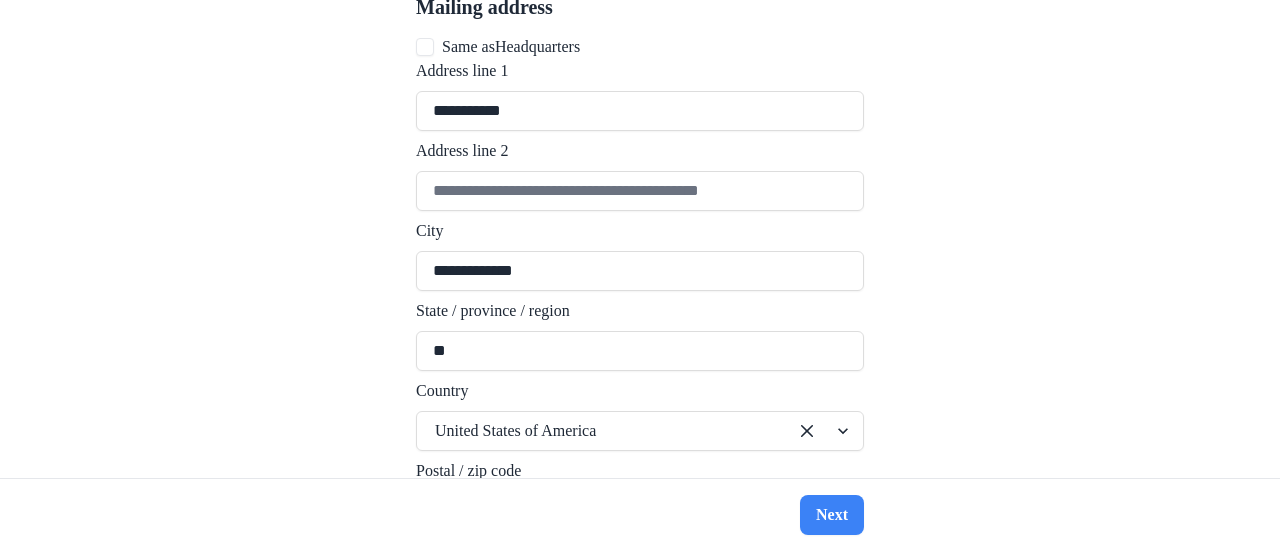 scroll, scrollTop: 2103, scrollLeft: 0, axis: vertical 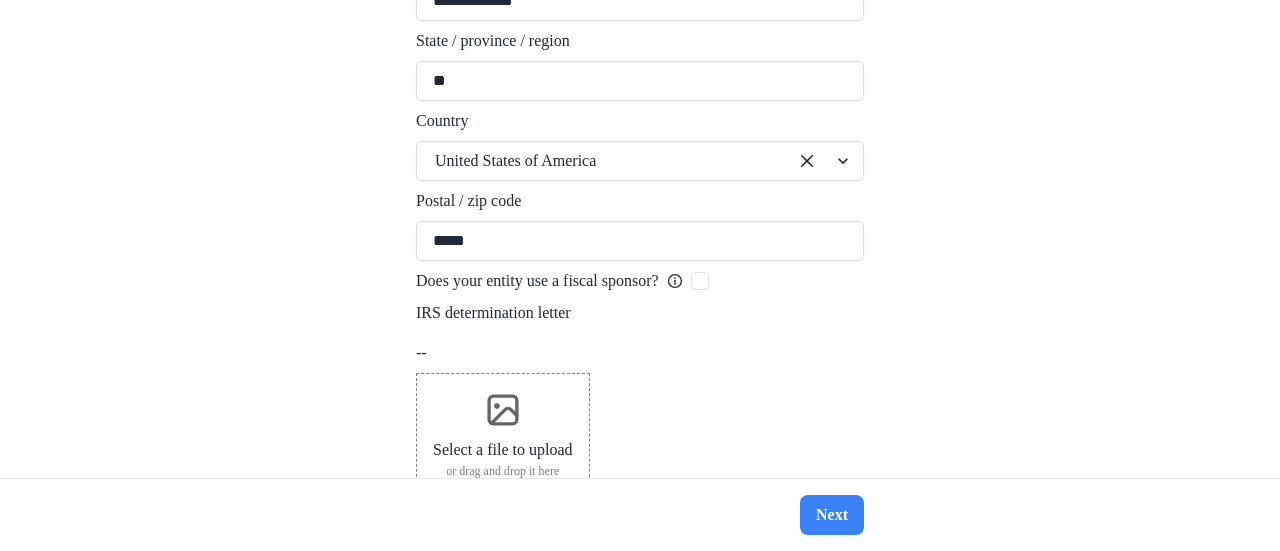 type on "**********" 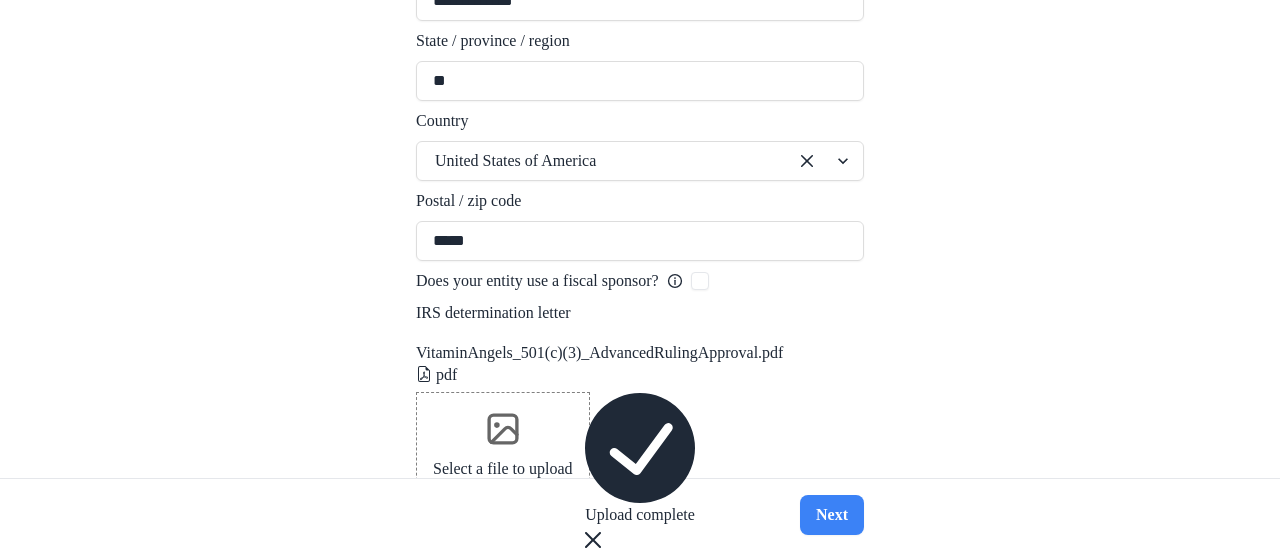 scroll, scrollTop: 2107, scrollLeft: 0, axis: vertical 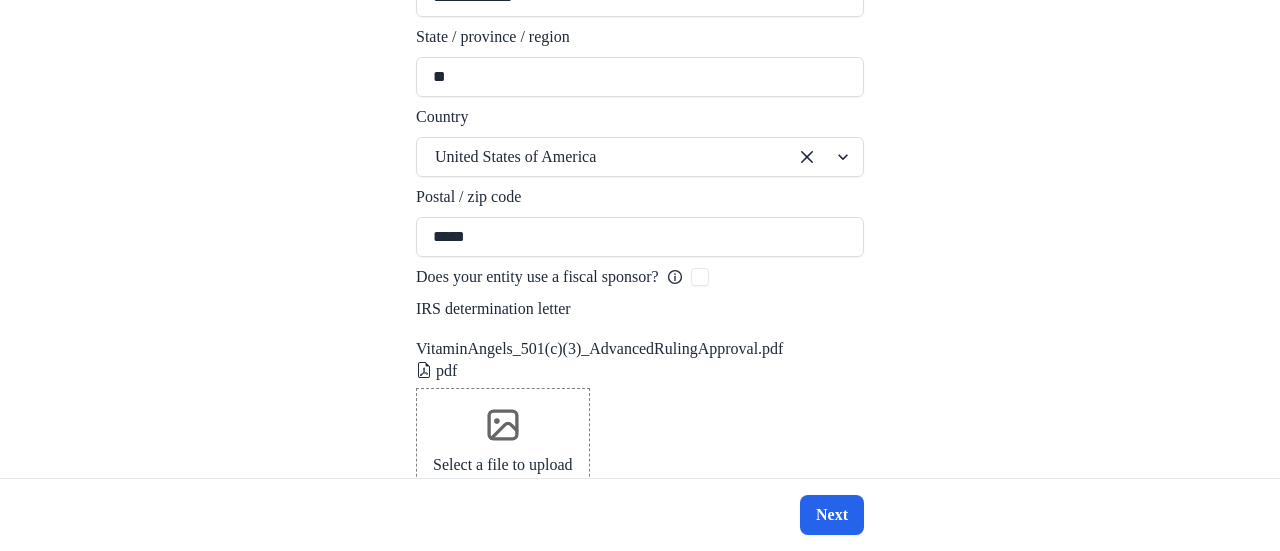 click on "Next" at bounding box center (832, 515) 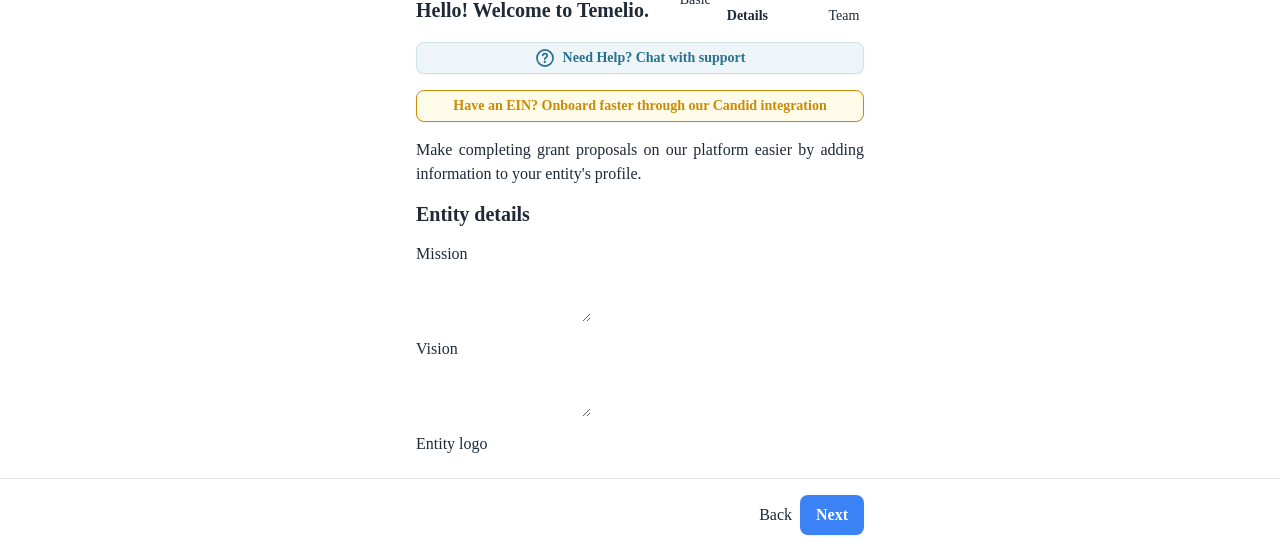 scroll, scrollTop: 114, scrollLeft: 0, axis: vertical 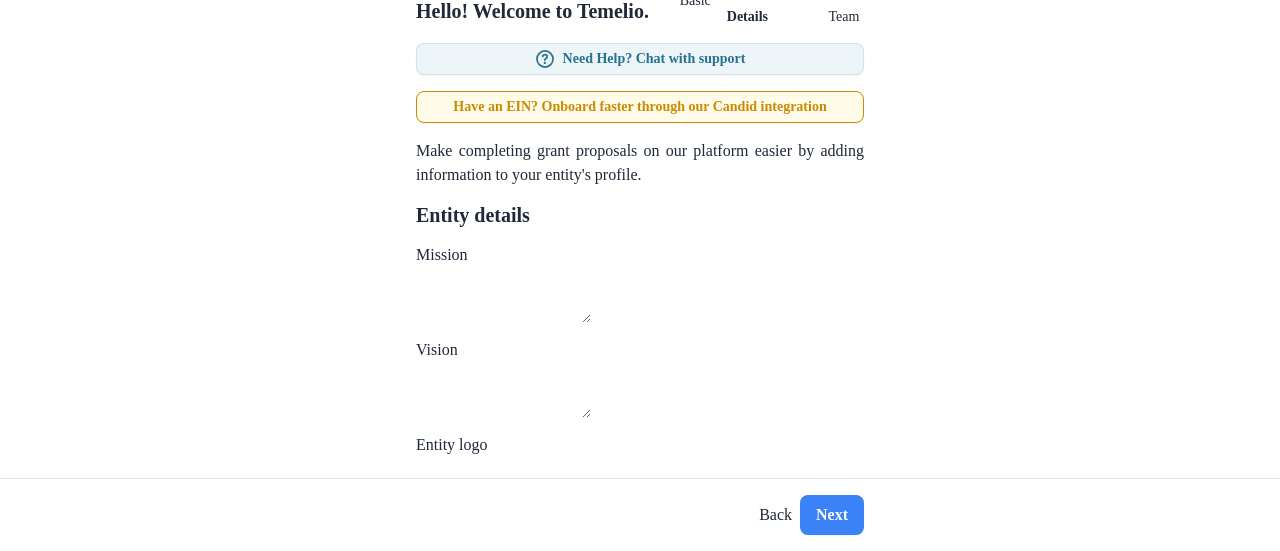 click on "Mission" at bounding box center (503, 299) 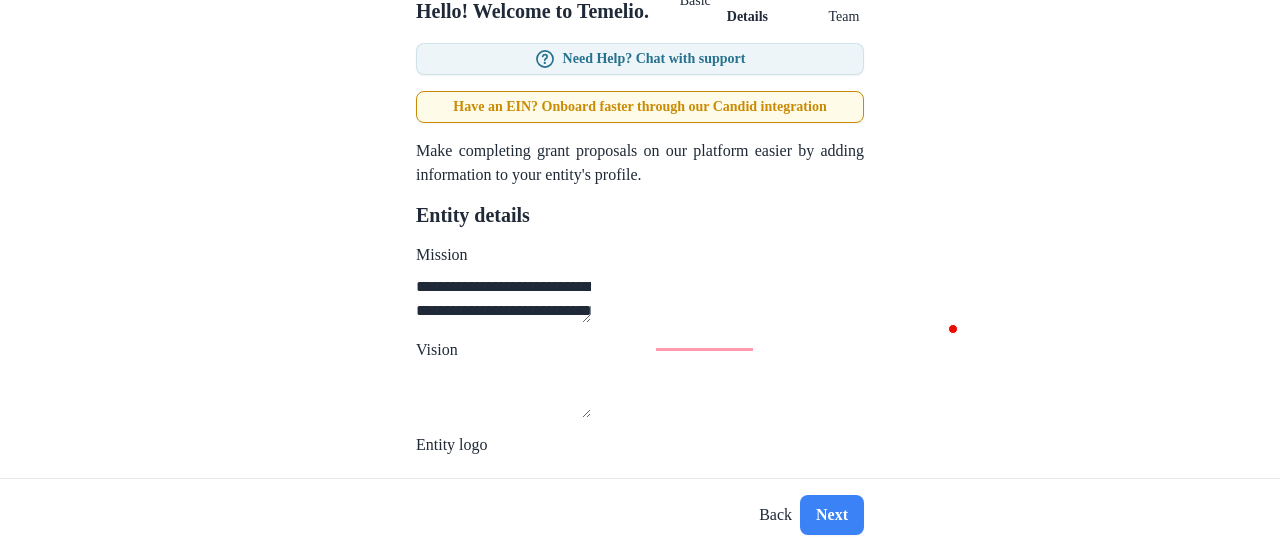scroll, scrollTop: 114, scrollLeft: 0, axis: vertical 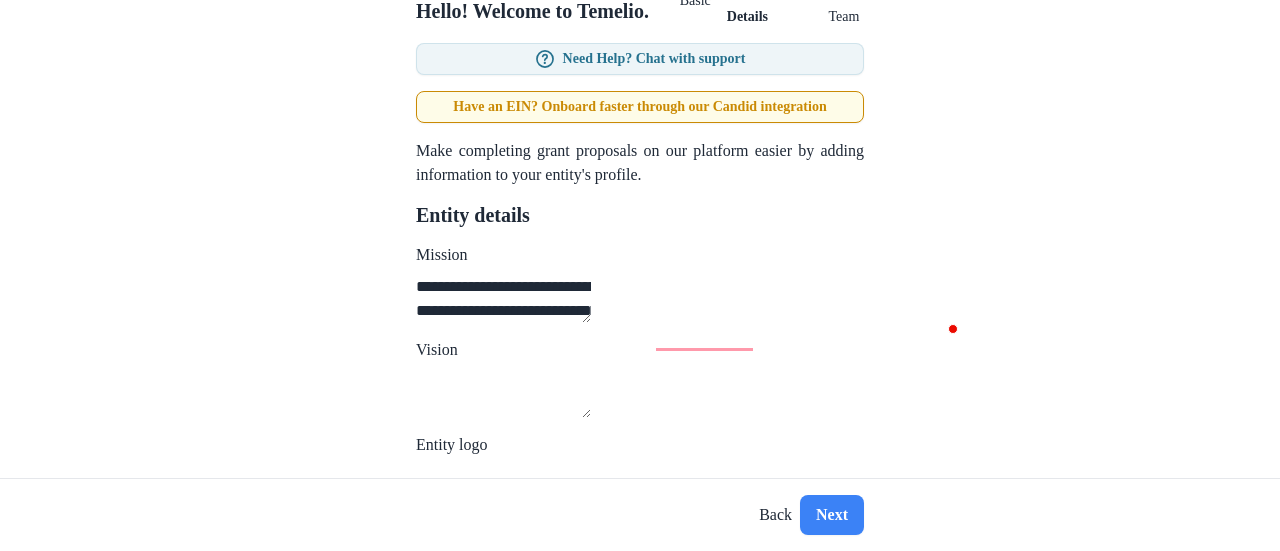 drag, startPoint x: 926, startPoint y: 303, endPoint x: 926, endPoint y: 345, distance: 42 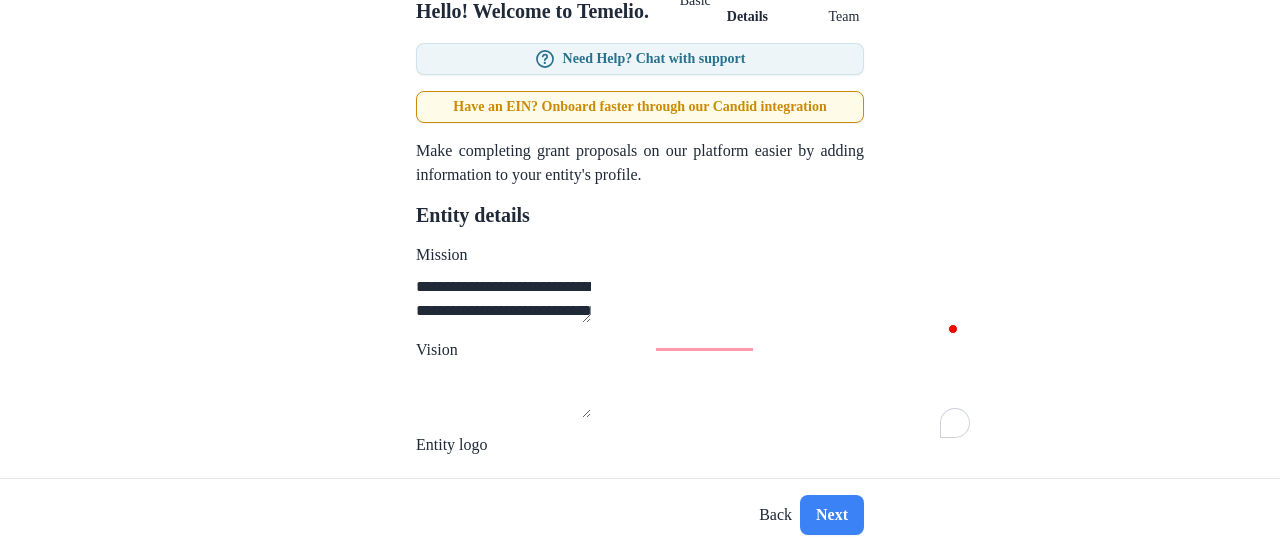 click on "Vision" at bounding box center (503, 394) 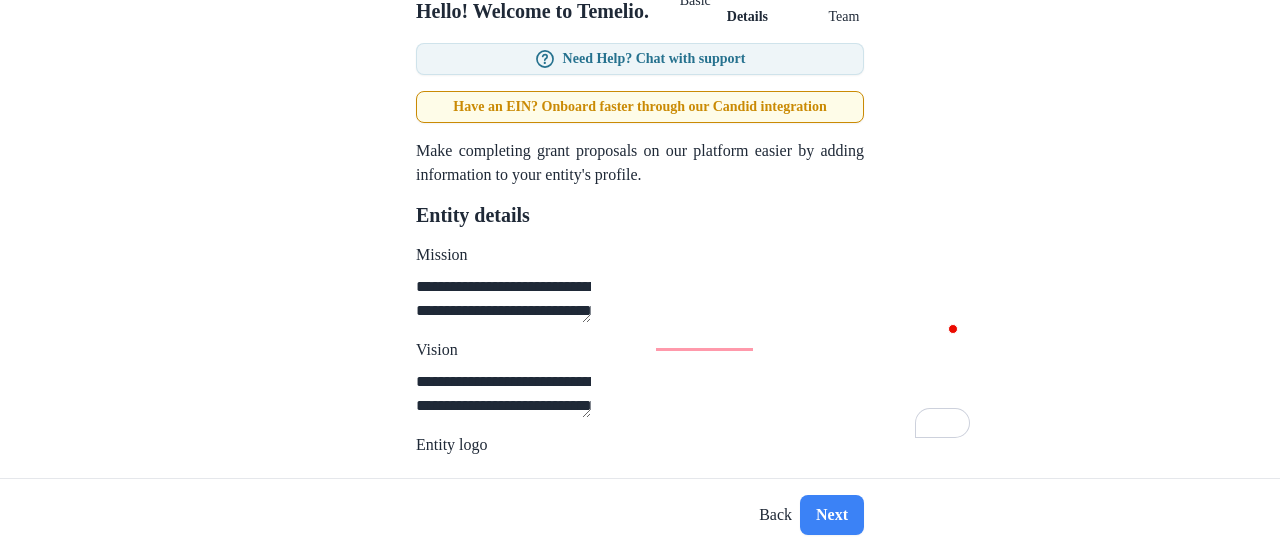 scroll, scrollTop: 114, scrollLeft: 0, axis: vertical 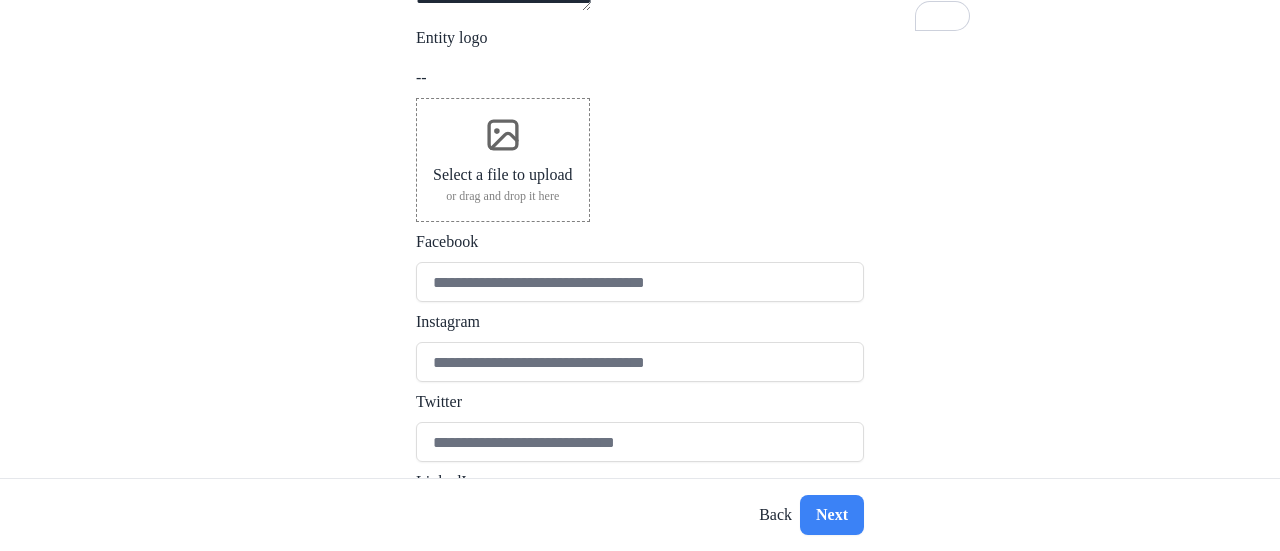 type on "**********" 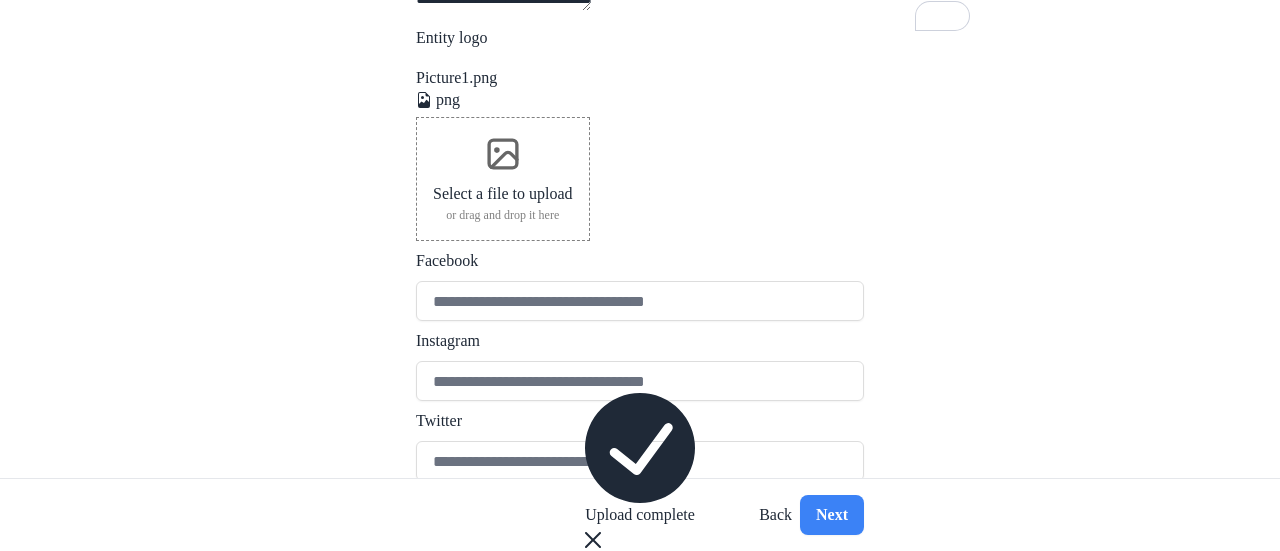 scroll, scrollTop: 707, scrollLeft: 0, axis: vertical 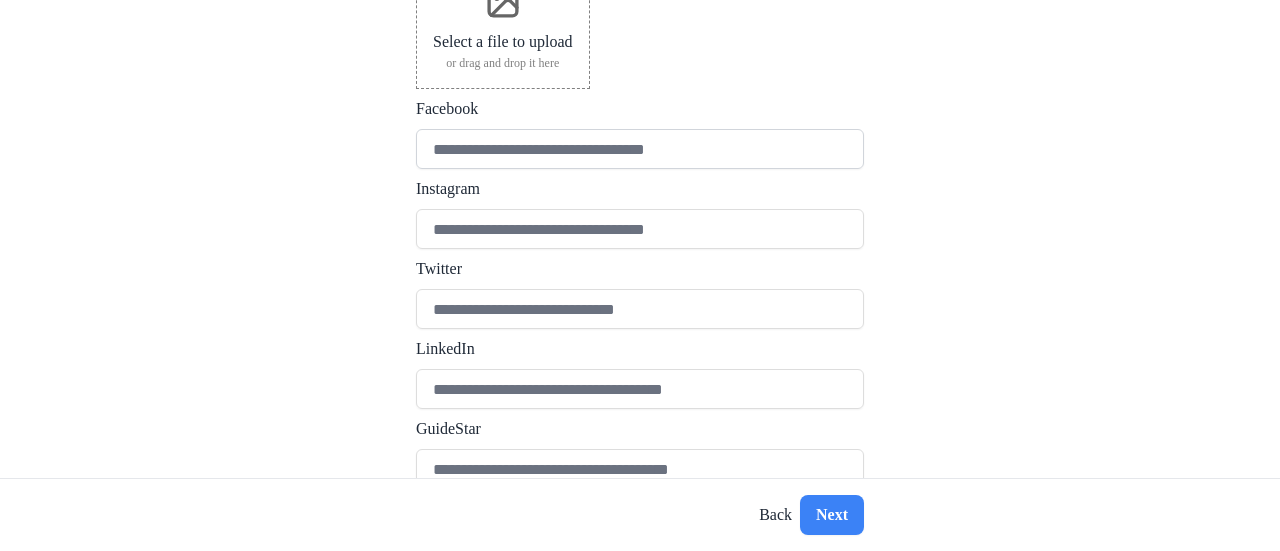click on "Facebook" at bounding box center (640, 149) 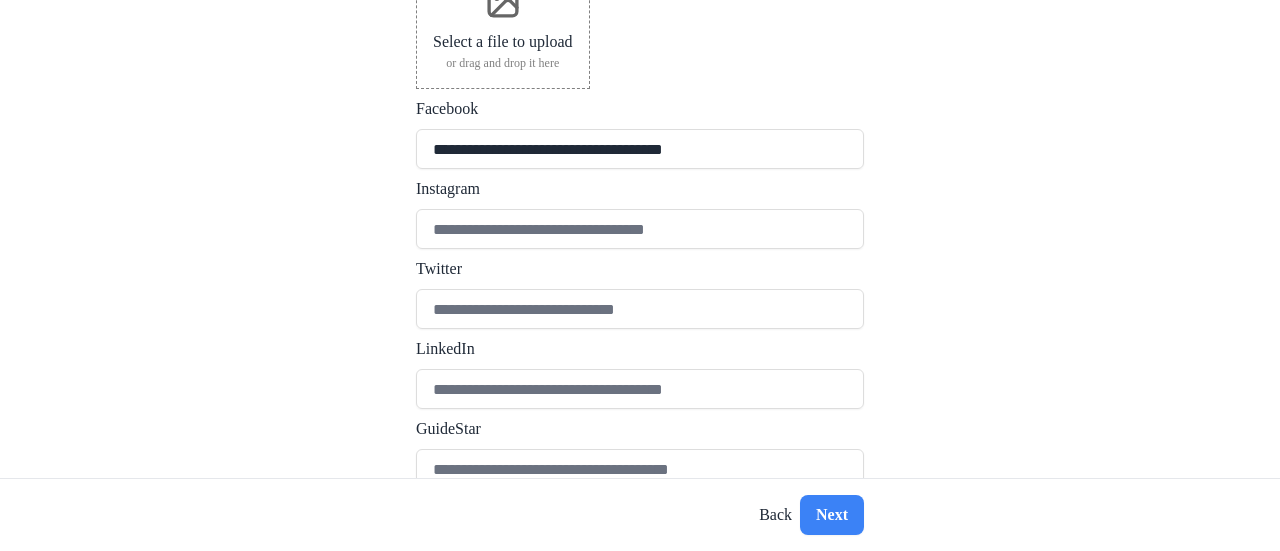 type on "**********" 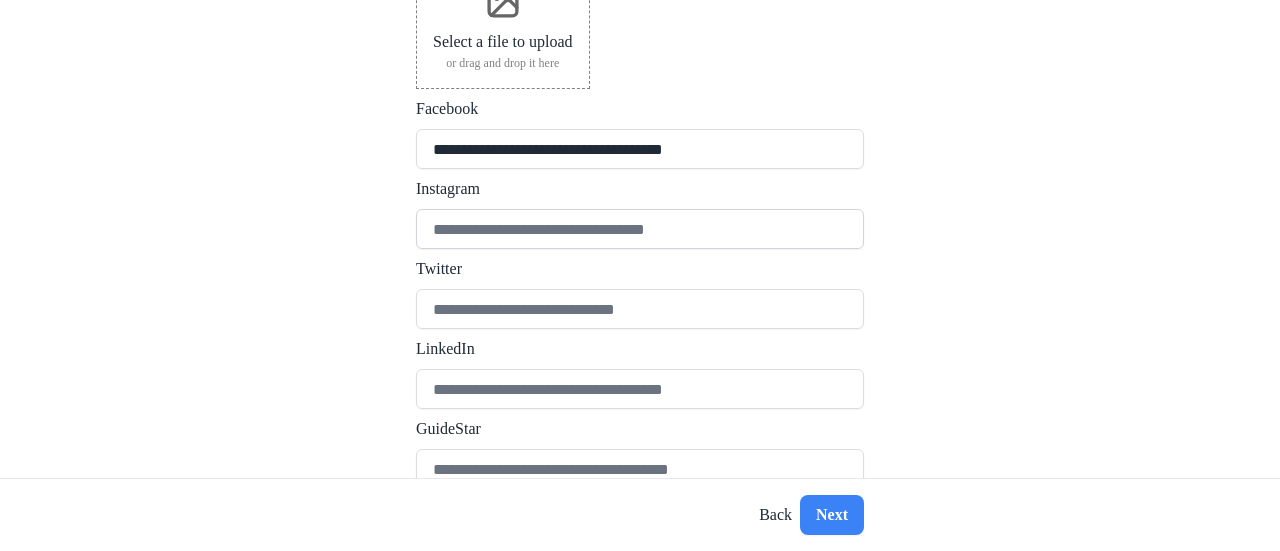 click on "Instagram" at bounding box center [640, 229] 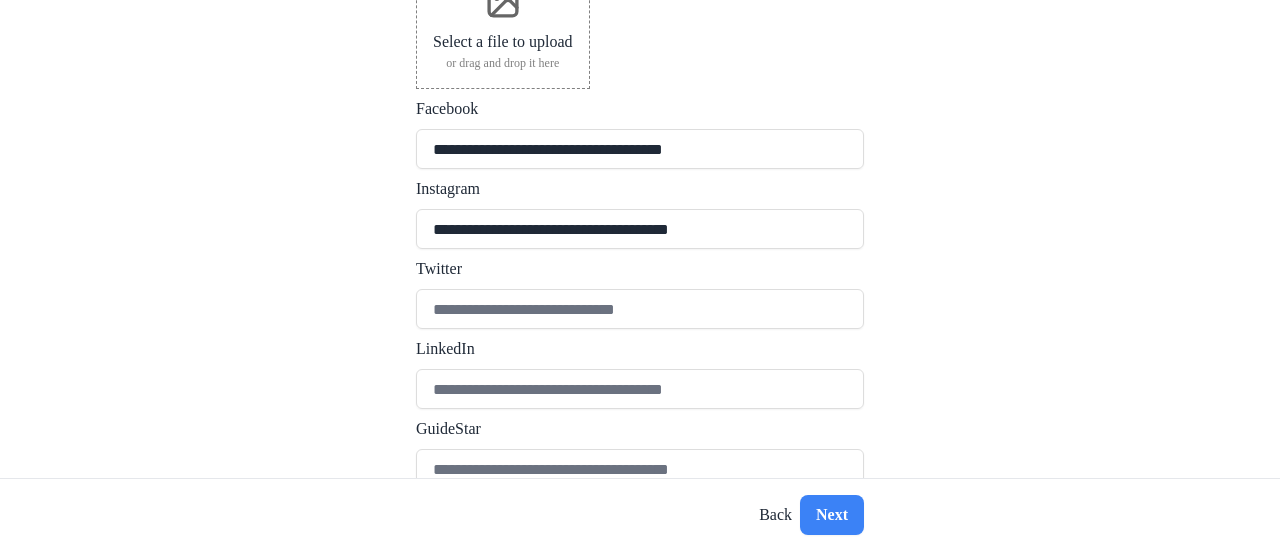 type on "**********" 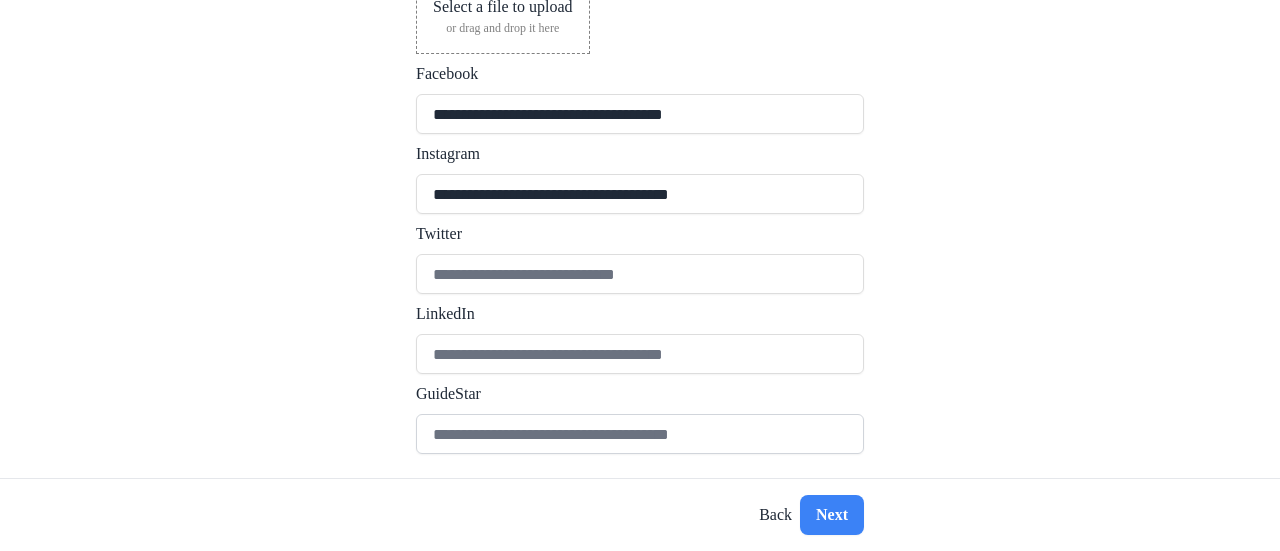 click on "GuideStar" at bounding box center (640, 434) 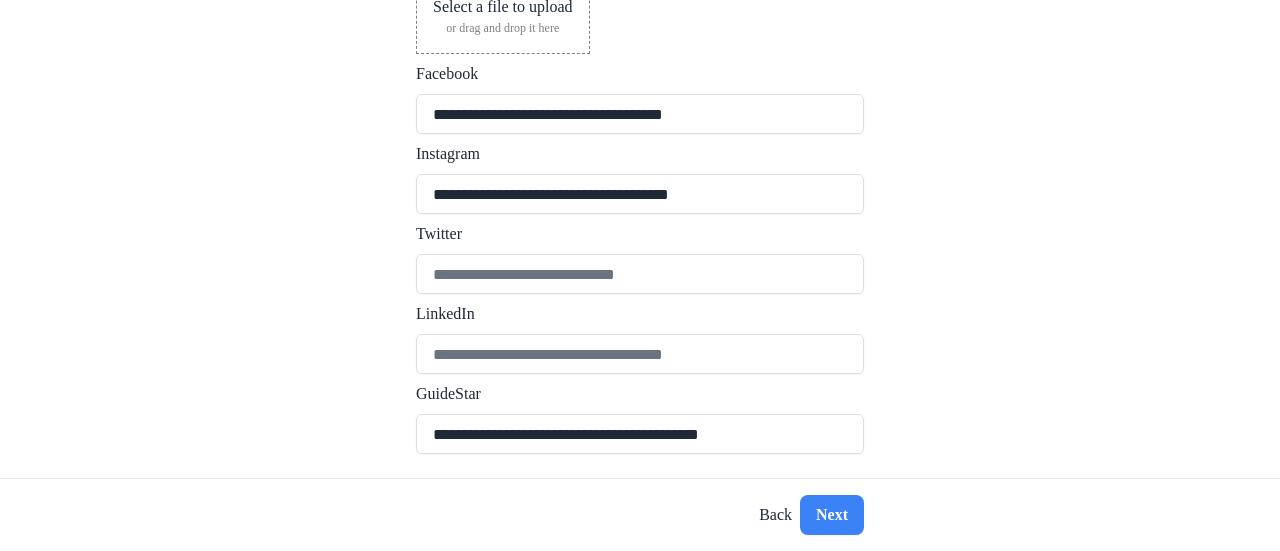 type on "**********" 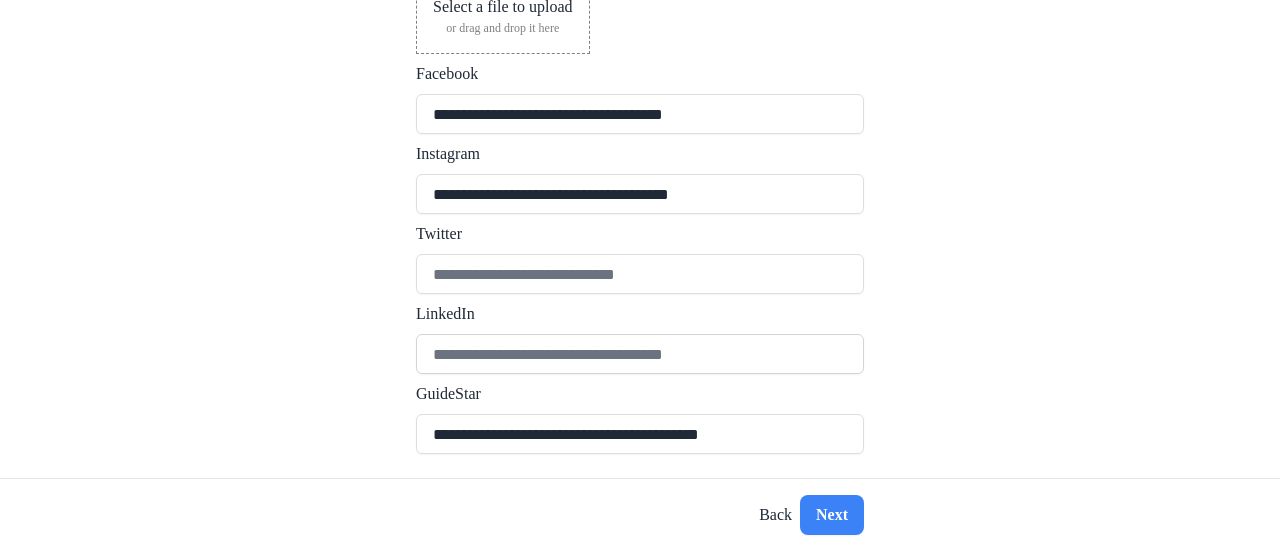 click on "LinkedIn" at bounding box center (640, 354) 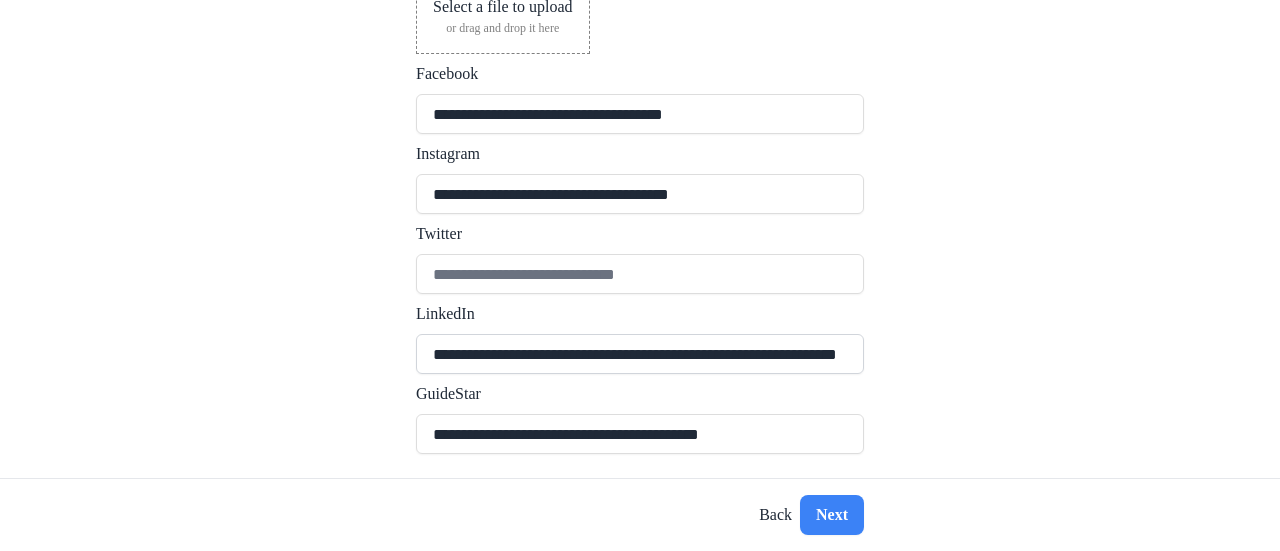 scroll, scrollTop: 0, scrollLeft: 3, axis: horizontal 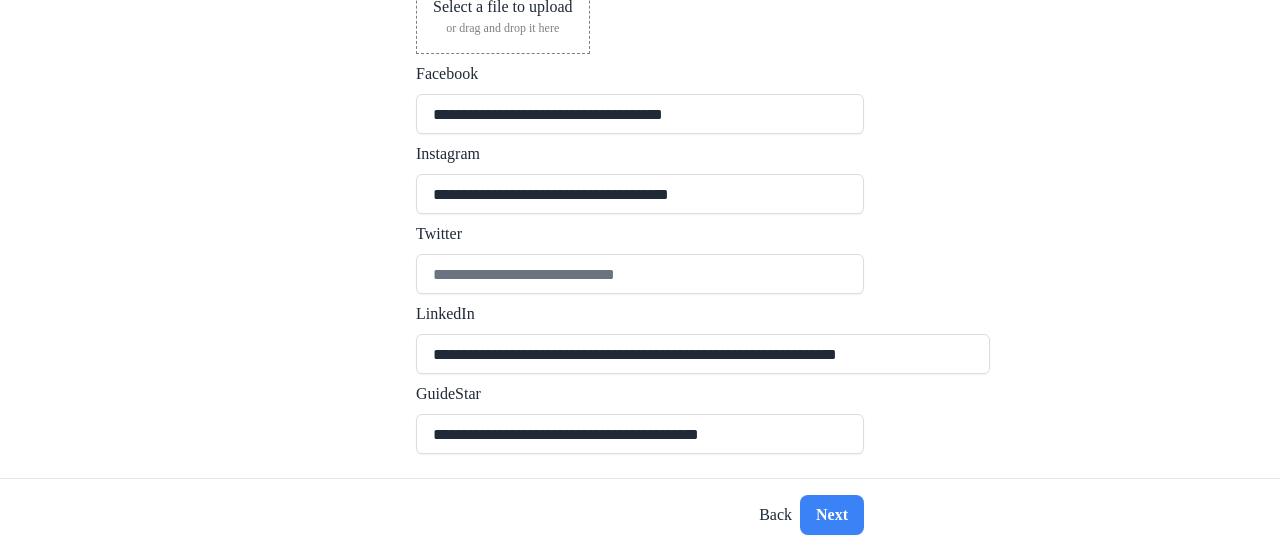 type on "**********" 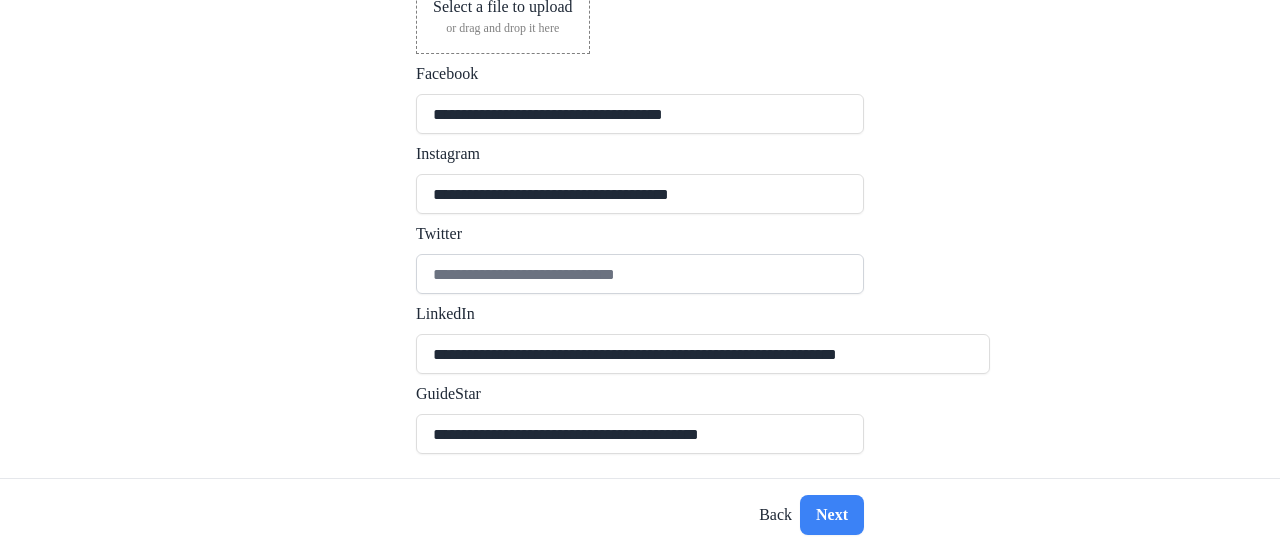click on "Twitter" at bounding box center (640, 274) 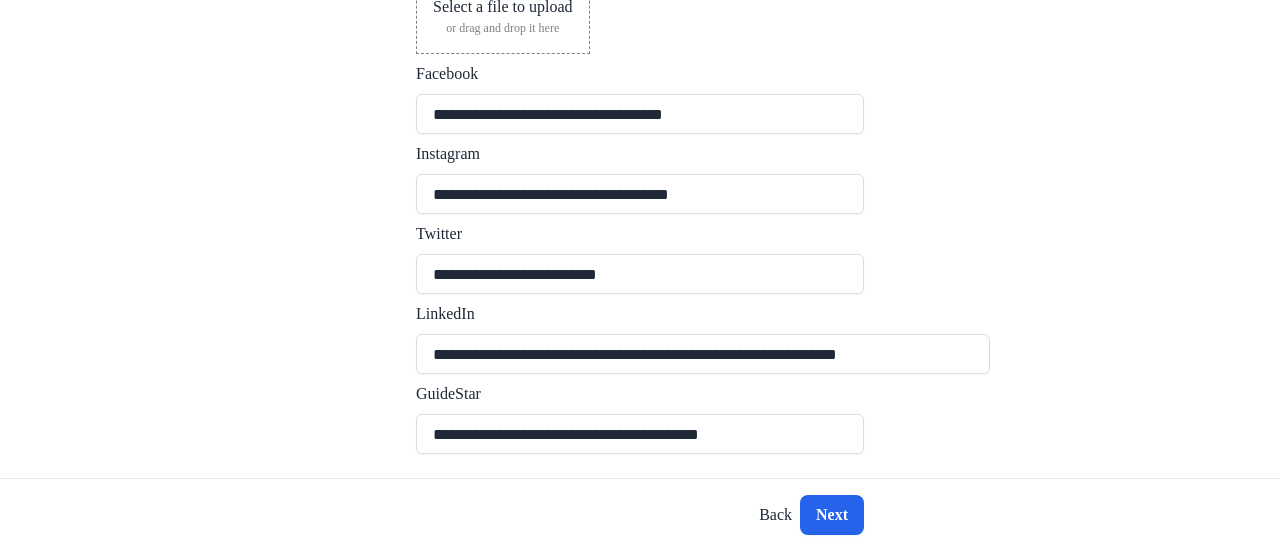 type on "**********" 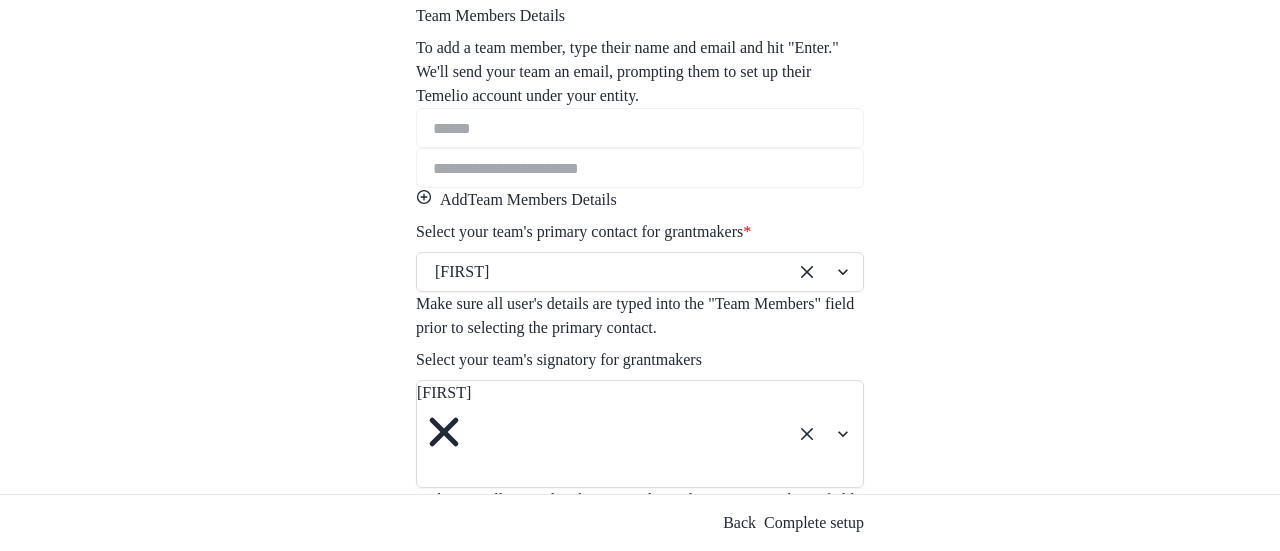 scroll, scrollTop: 406, scrollLeft: 0, axis: vertical 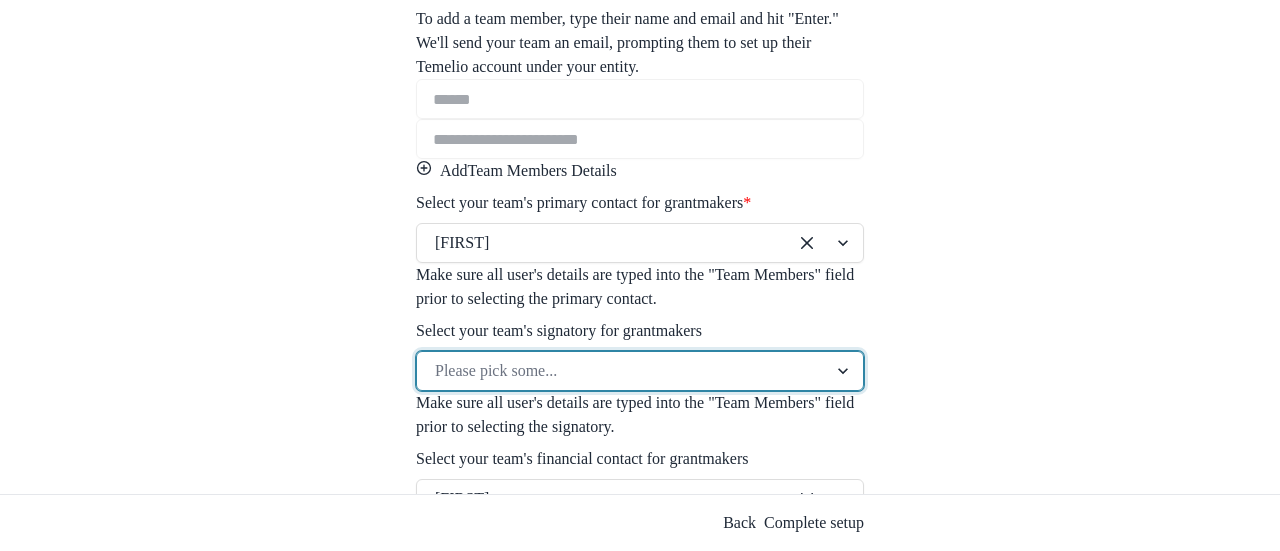 click on "**********" at bounding box center [640, 247] 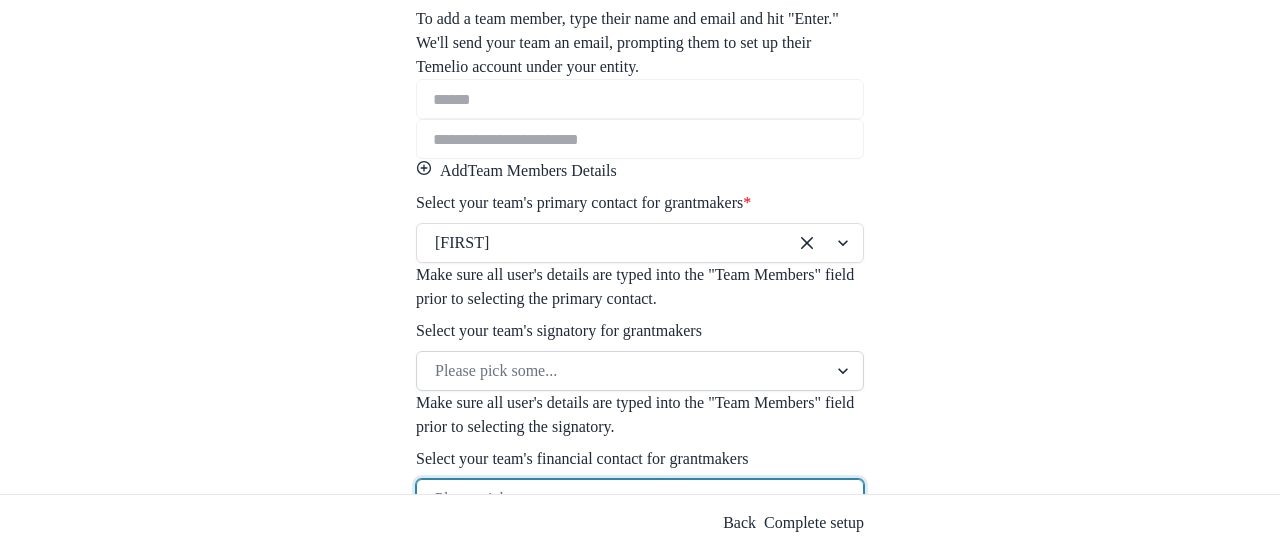 click at bounding box center (825, 243) 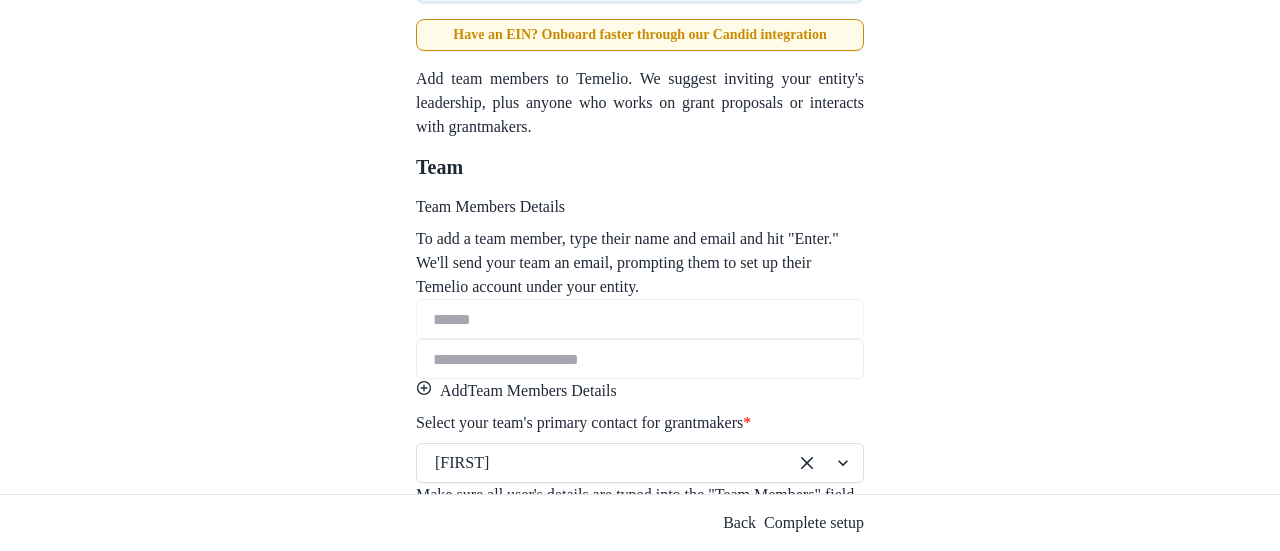 scroll, scrollTop: 192, scrollLeft: 0, axis: vertical 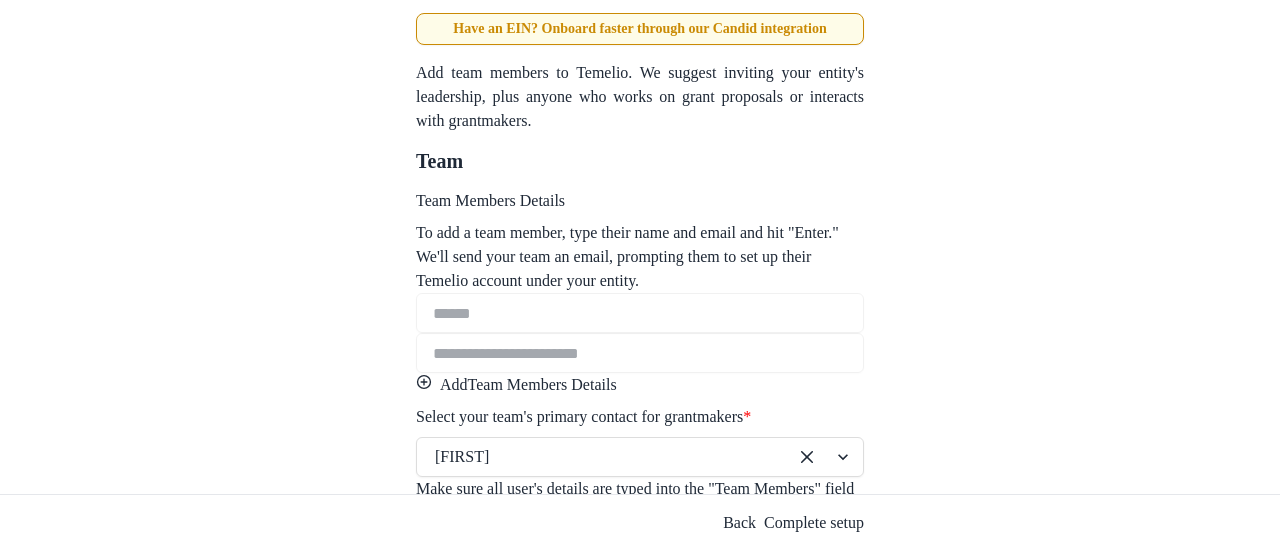 click on "Add  Team Members Details" at bounding box center [516, 385] 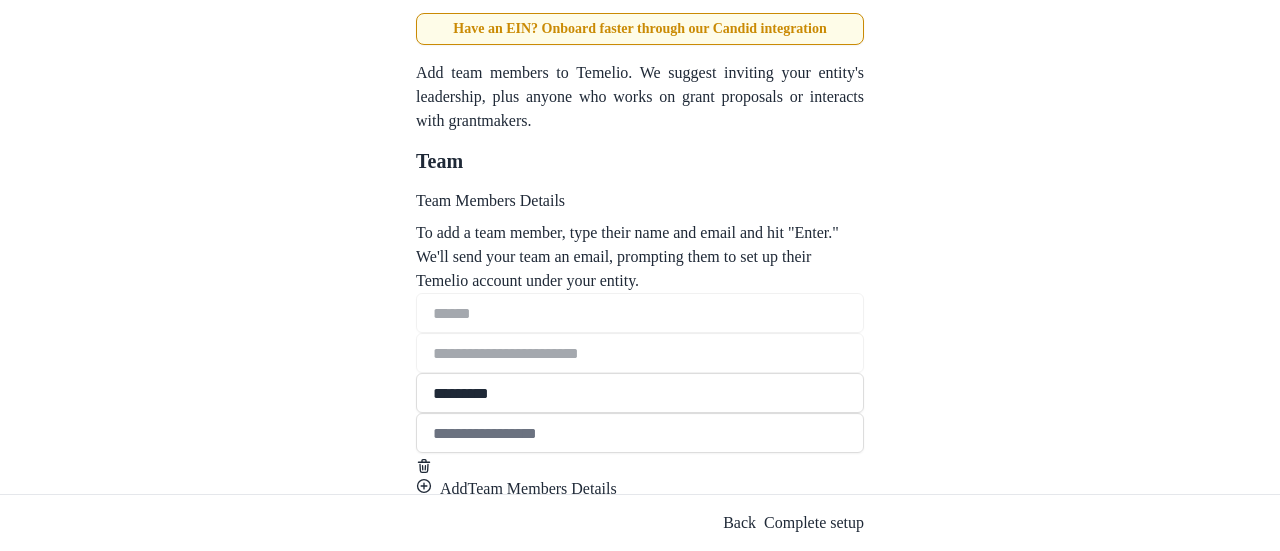 drag, startPoint x: 453, startPoint y: 323, endPoint x: 334, endPoint y: 324, distance: 119.0042 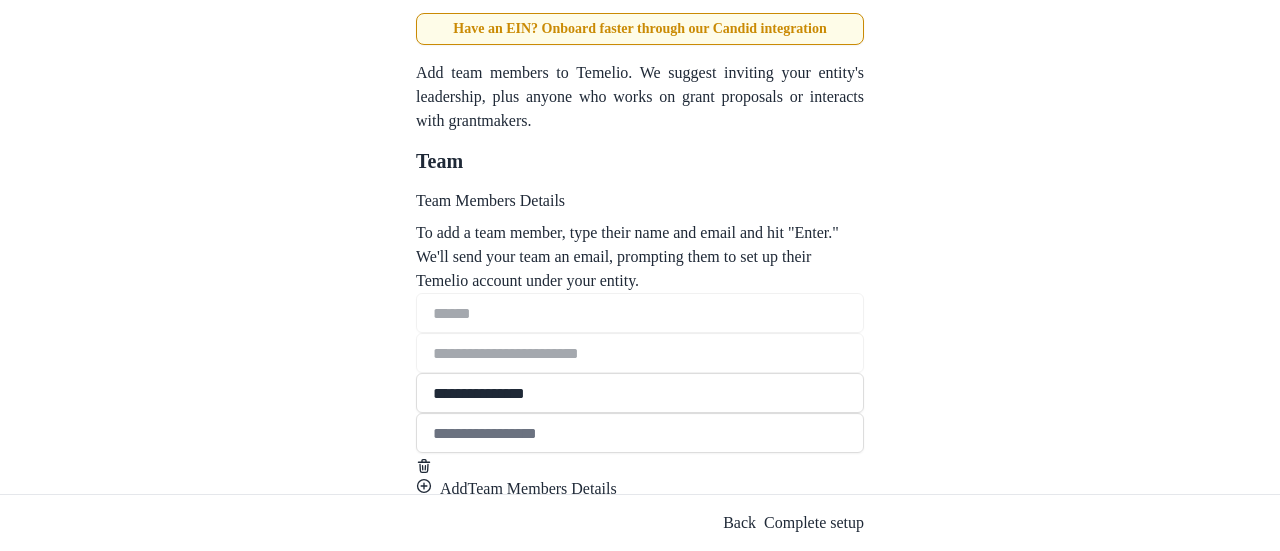 type on "**********" 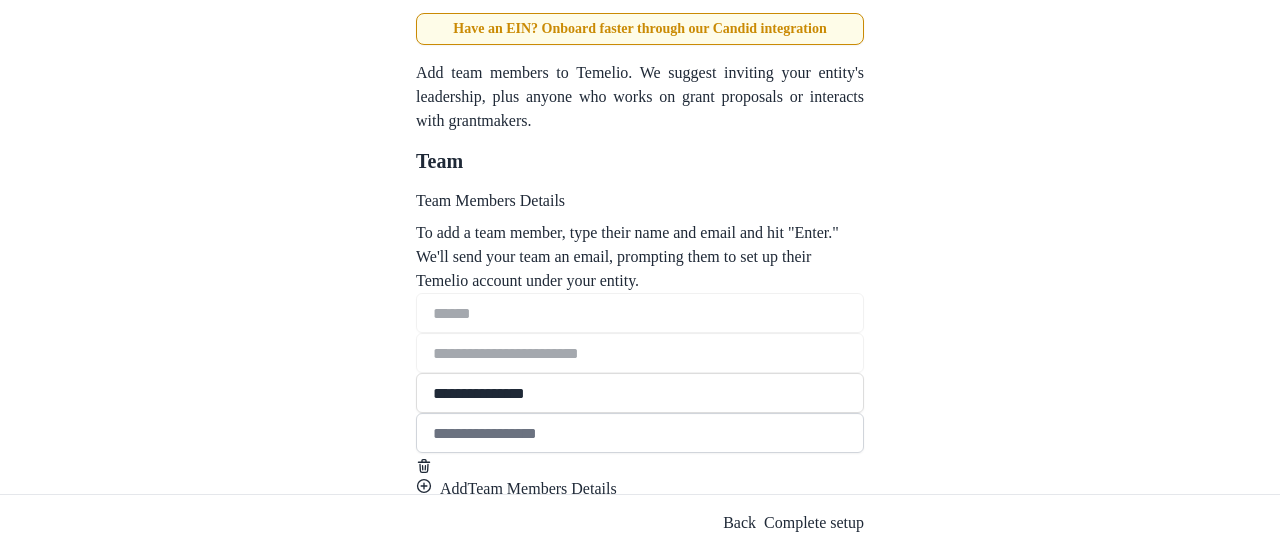 click on "Team Members Details" at bounding box center [640, 433] 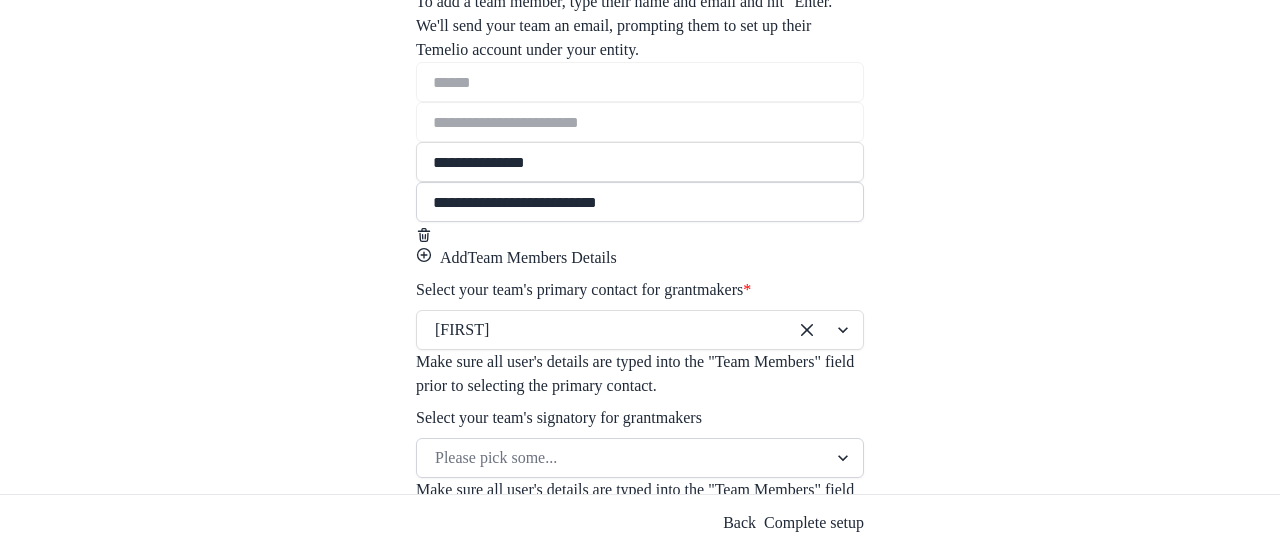 scroll, scrollTop: 424, scrollLeft: 0, axis: vertical 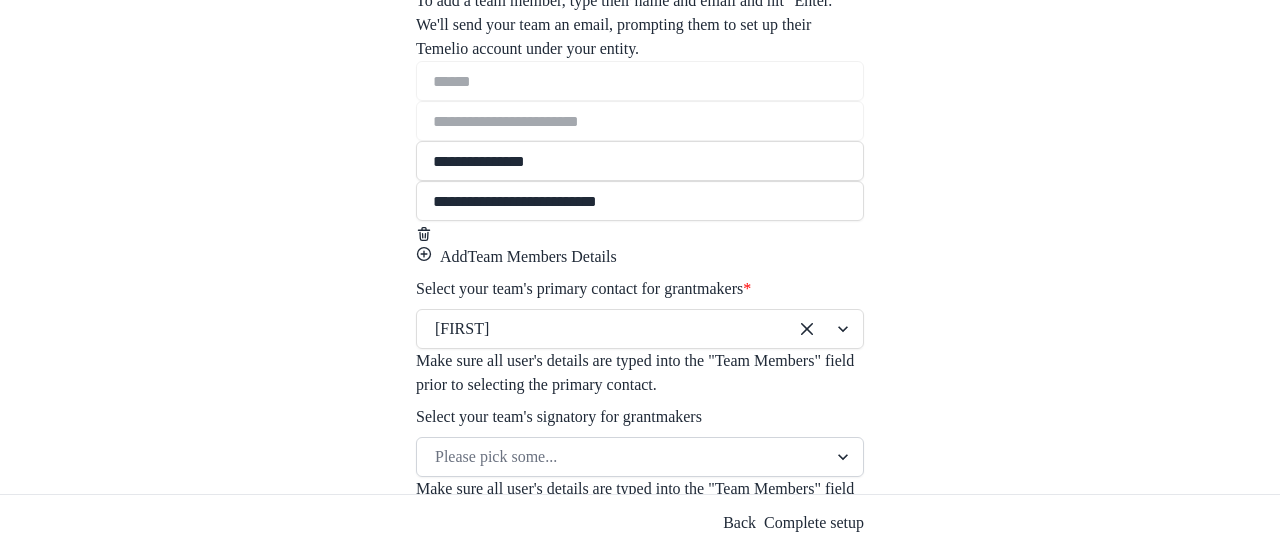 type on "**********" 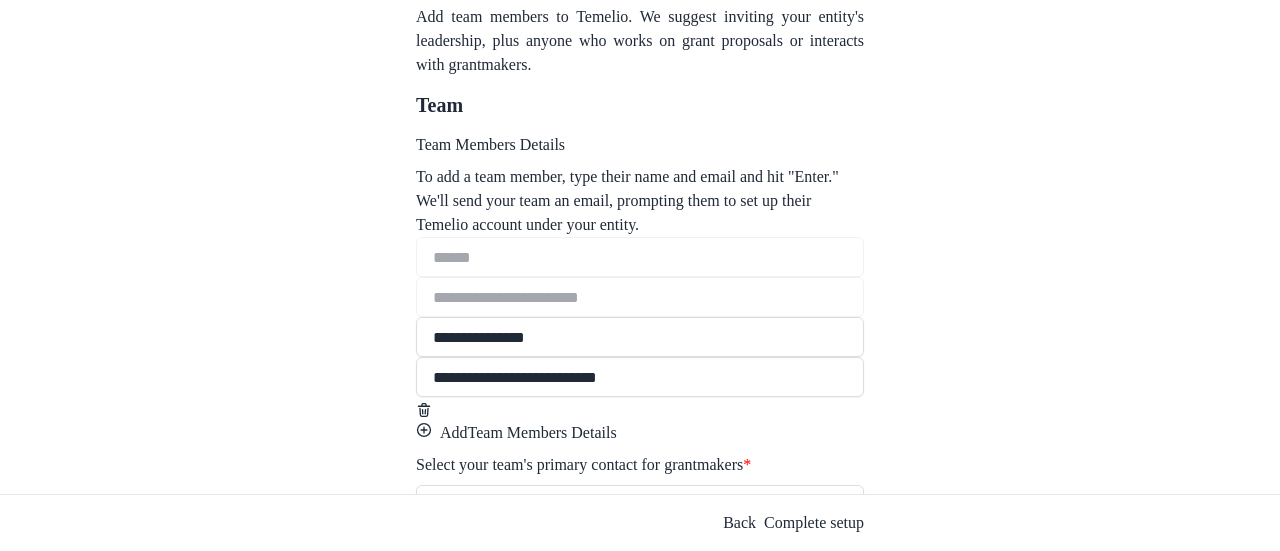 scroll, scrollTop: 273, scrollLeft: 0, axis: vertical 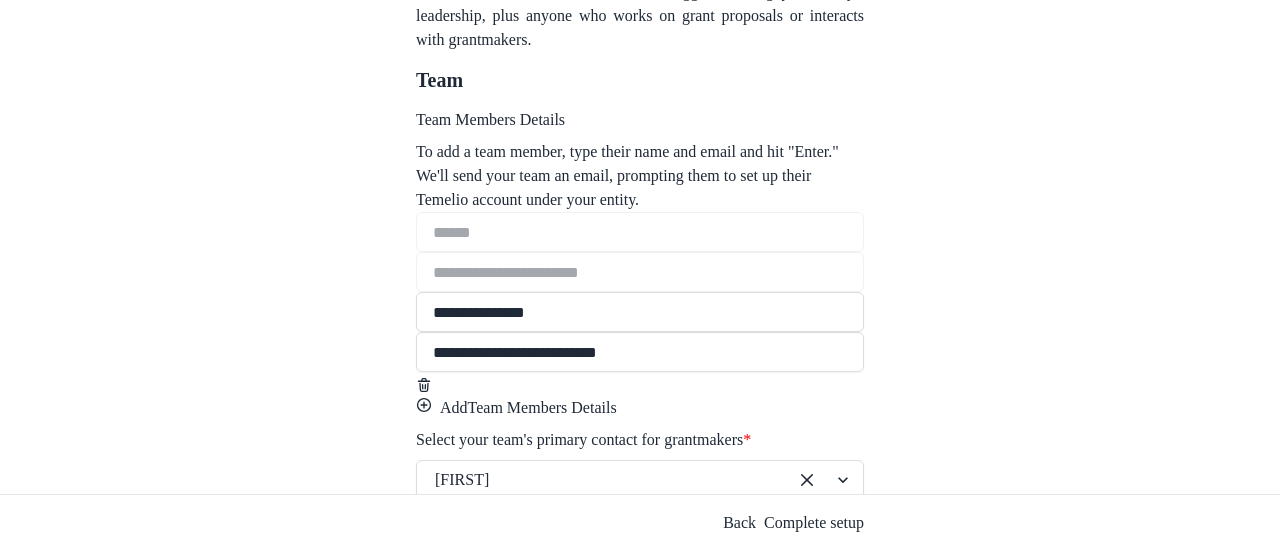 click on "**********" at bounding box center [640, 247] 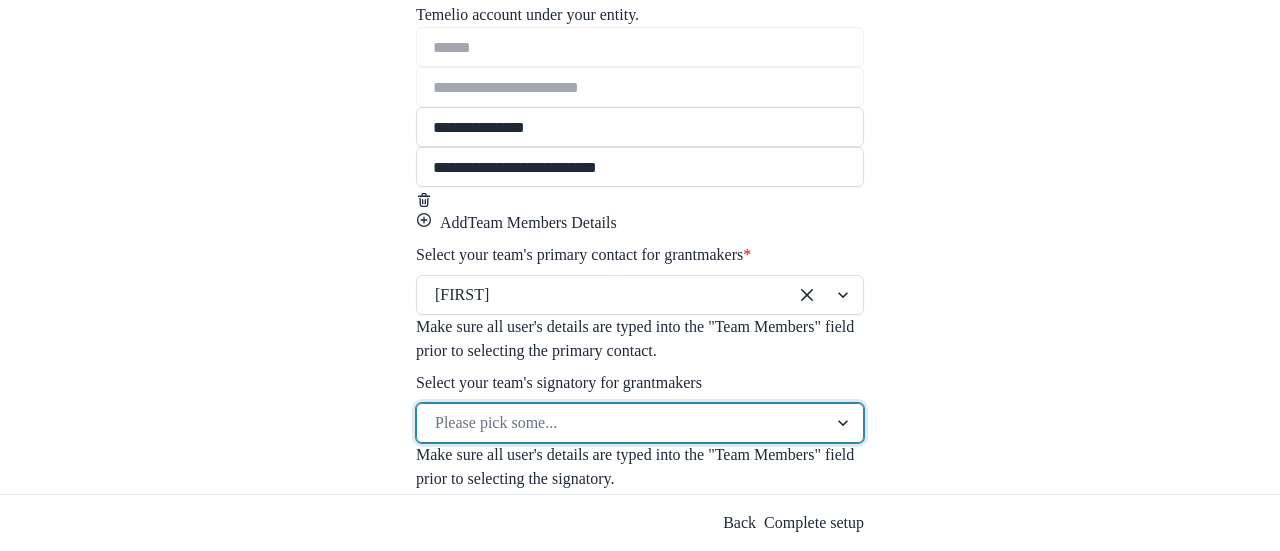click on "Please pick some..." at bounding box center [602, 295] 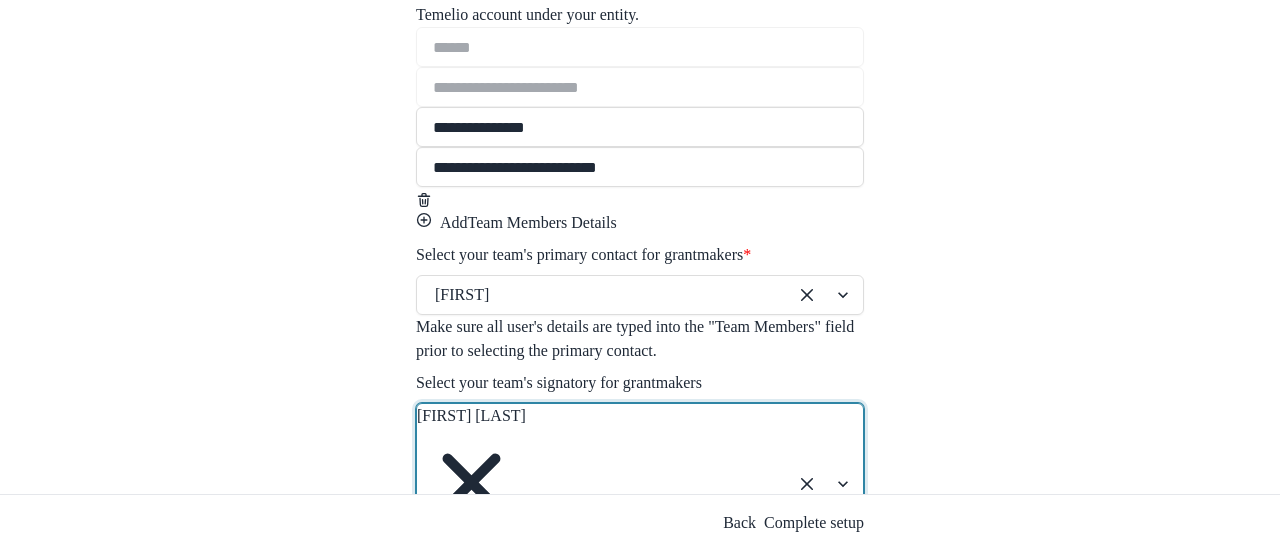 click at bounding box center [825, 295] 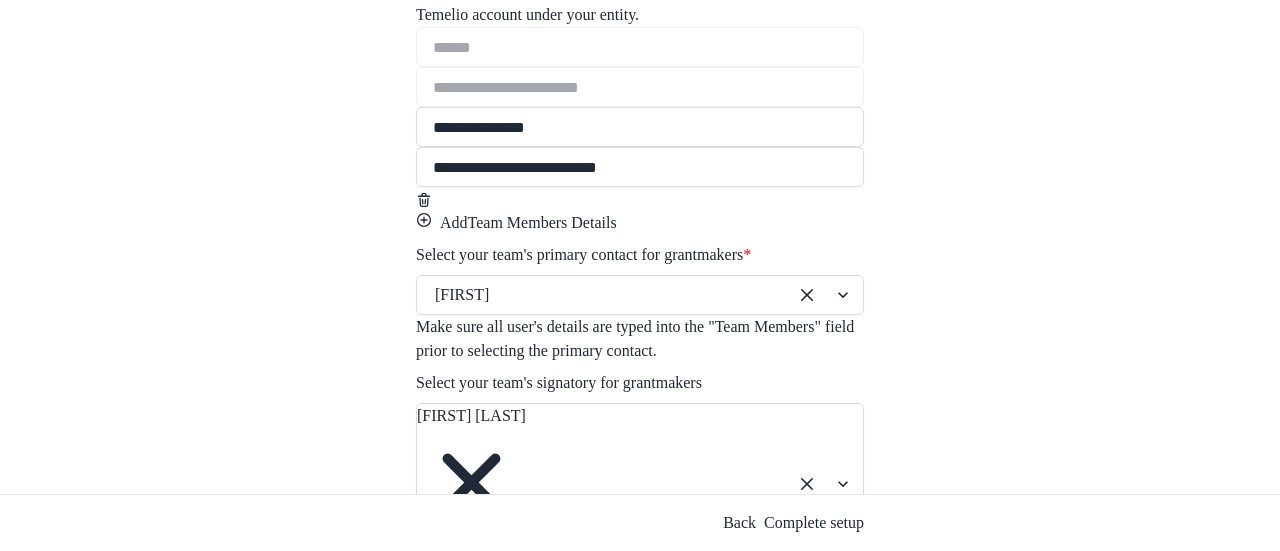 click on "[FIRST] [LAST]" at bounding box center [640, 582] 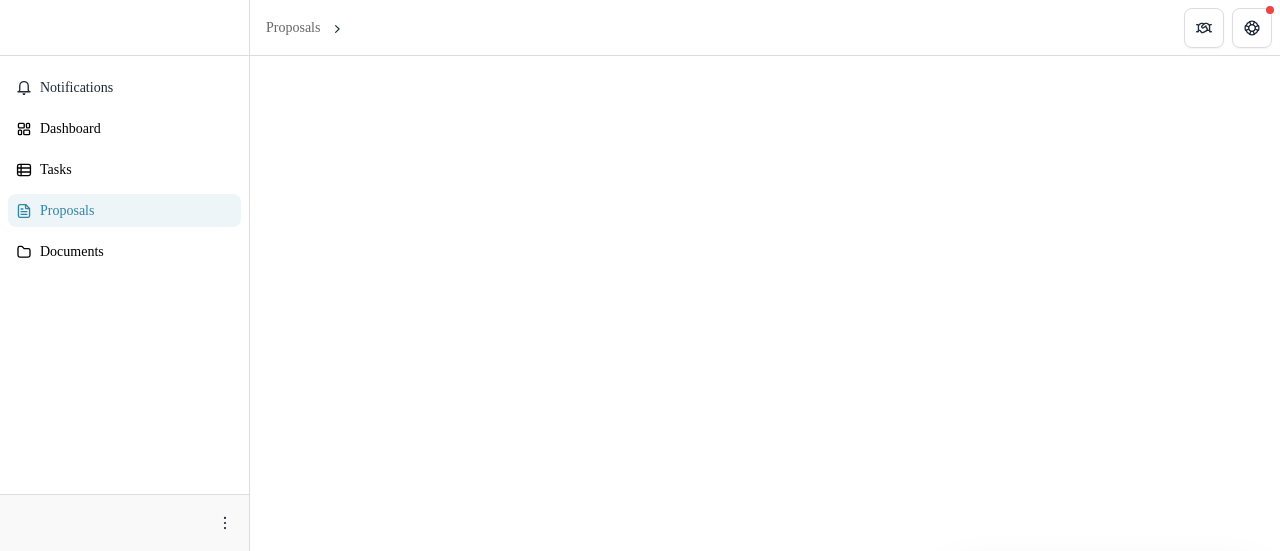 scroll, scrollTop: 0, scrollLeft: 0, axis: both 